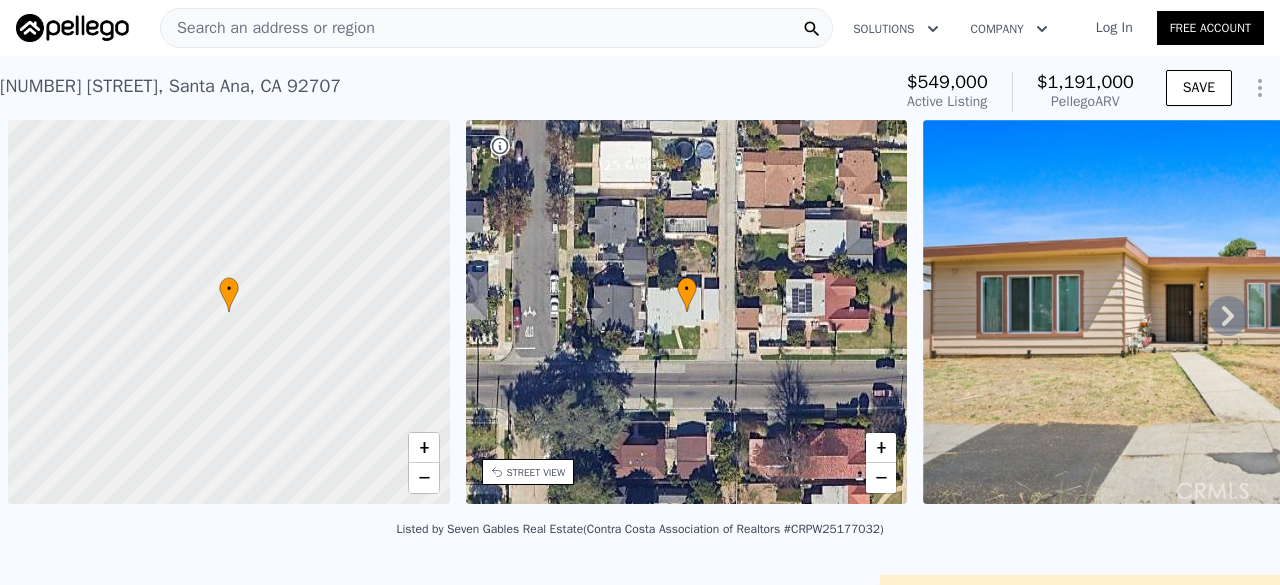 scroll, scrollTop: 0, scrollLeft: 0, axis: both 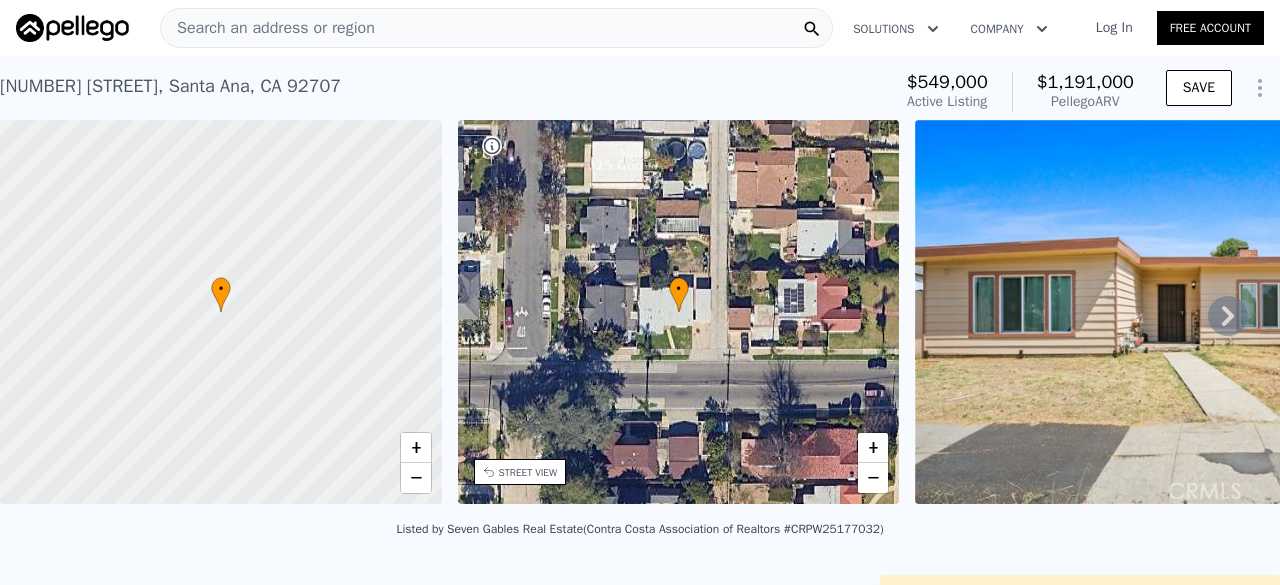 click on "Search an address or region" at bounding box center [268, 28] 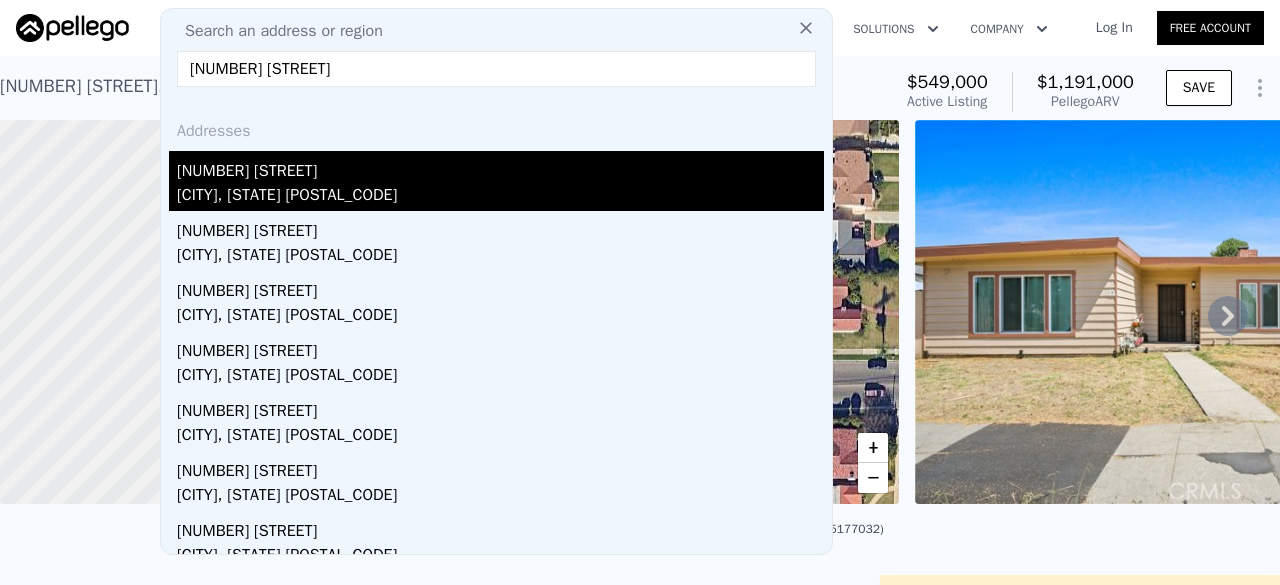 type on "[NUMBER] [STREET]" 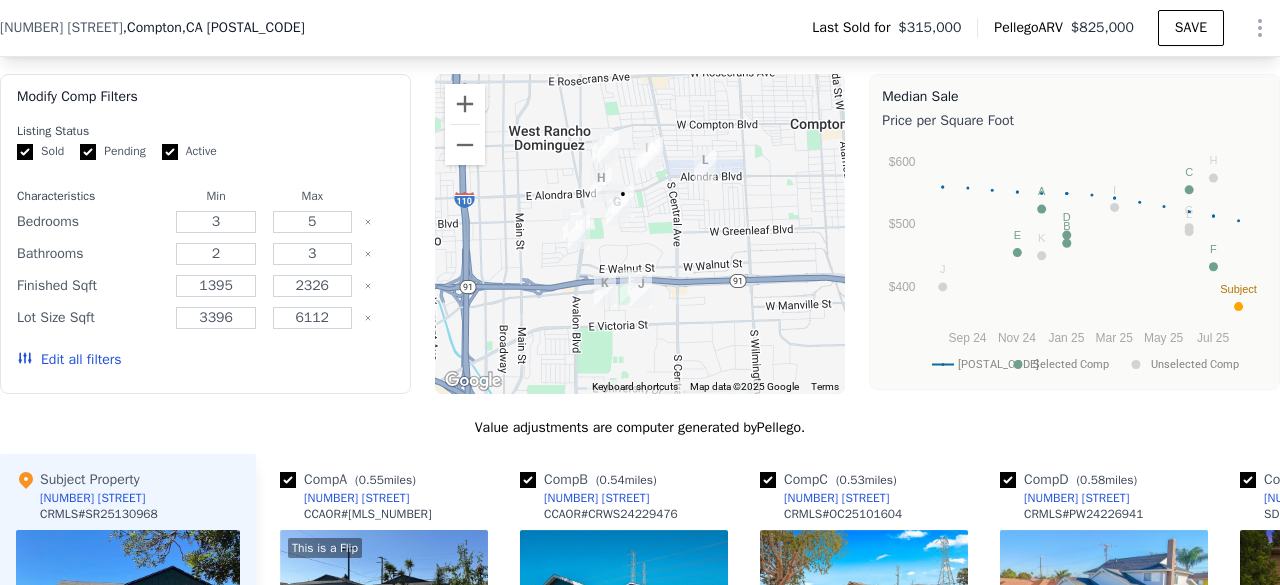 scroll, scrollTop: 2574, scrollLeft: 0, axis: vertical 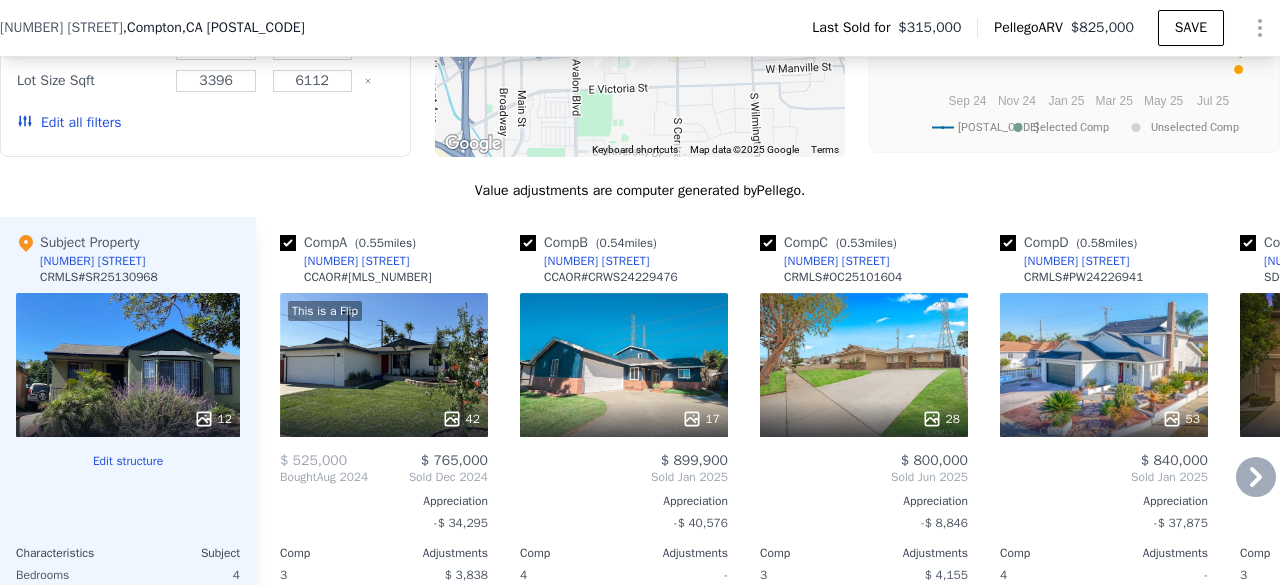 drag, startPoint x: 484, startPoint y: 477, endPoint x: 1126, endPoint y: 271, distance: 674.2403 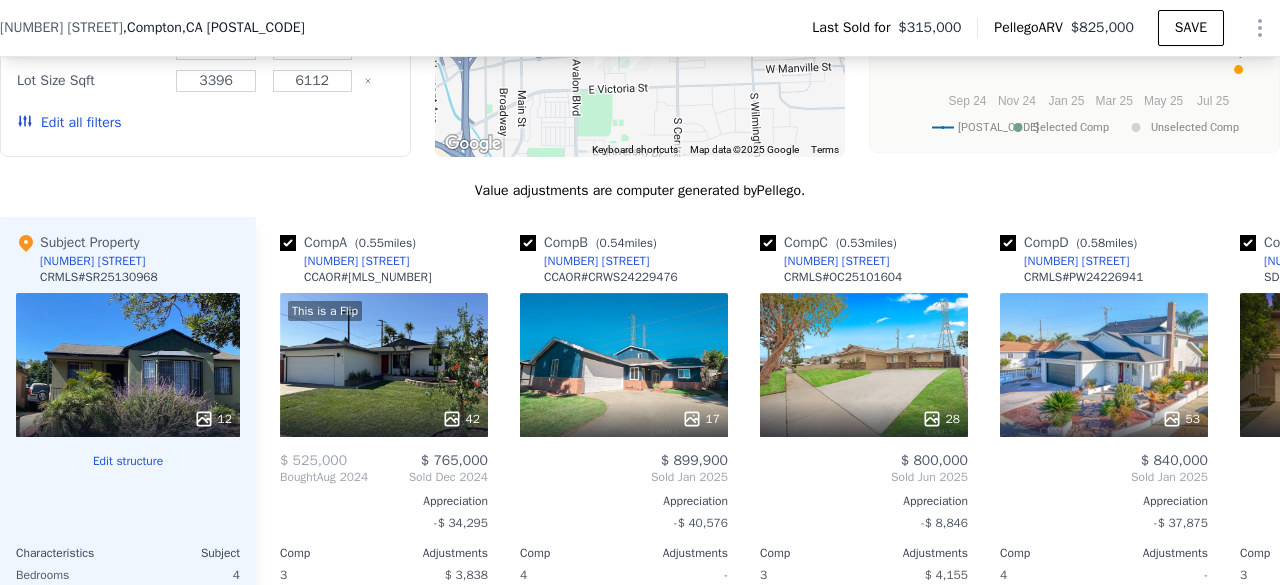 click on "We found  [NUMBER] sales  that match your search Listings provided by  California Regional MLS .  Filters  Map  Prices Modify Comp Filters Listing Status Sold Pending Active Characteristics   Min Max Bedrooms [NUMBER] [NUMBER] Bathrooms [NUMBER] [NUMBER] Finished Sqft [NUMBER] [NUMBER] Lot Size Sqft [NUMBER] [NUMBER] Edit all filters To navigate the map with touch gestures double-tap and hold your finger on the map, then drag the map. ← Move left → Move right ↑ Move up ↓ Move down + Zoom in - Zoom out Home Jump left by [PERCENT]% End Jump right by [PERCENT]% Page Up Jump up by [PERCENT]% Page Down Jump down by [PERCENT]% A B C D E F G H I J K L • Keyboard shortcuts Map Data Map data ©[YEAR] Google Map data ©[YEAR] Google [NUMBER] km  Click to toggle between metric and imperial units Terms Report a map error Median Sale Price per Square Foot [POSTAL_CODE] Selected Comp Unselected Comp Sep [YEAR] Nov [YEAR] Jan [YEAR] Mar [YEAR] May [YEAR] Jul [YEAR] $[NUMBER] $[NUMBER] $[NUMBER] E A B D C F Subject J K I G L H Month [POSTAL_CODE] Selected Comp Unselected Comp Aug [YEAR] $[NUMBER] Aug [YEAR] $[NUMBER] $[NUMBER] Sep [YEAR] $[NUMBER] Oct [YEAR]" at bounding box center (640, 334) 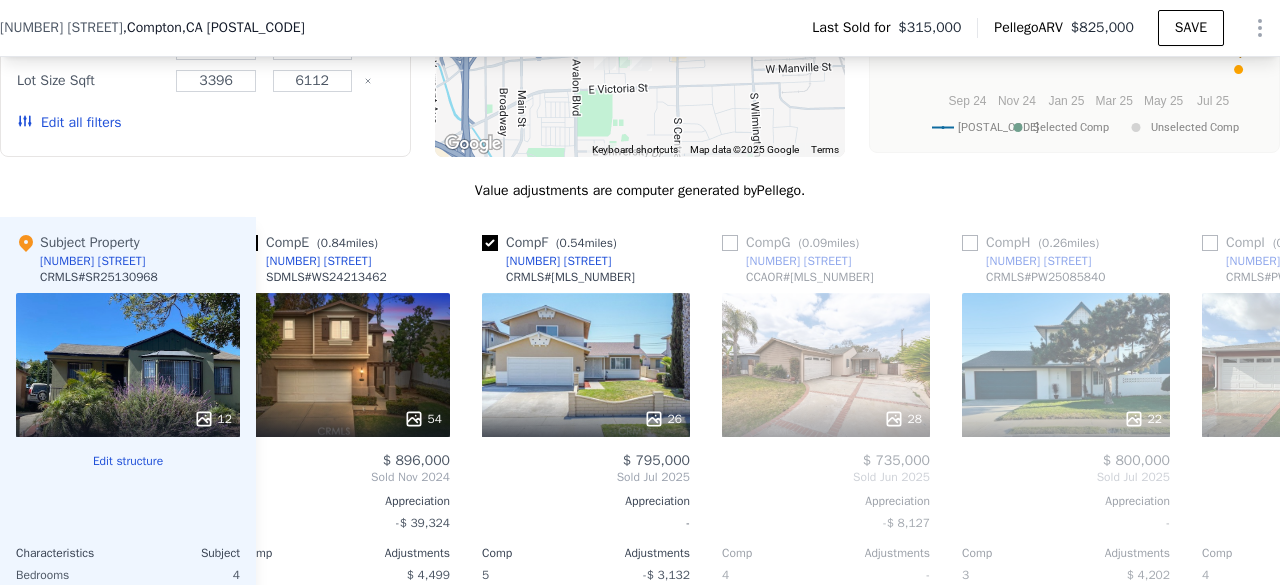 scroll, scrollTop: 0, scrollLeft: 1221, axis: horizontal 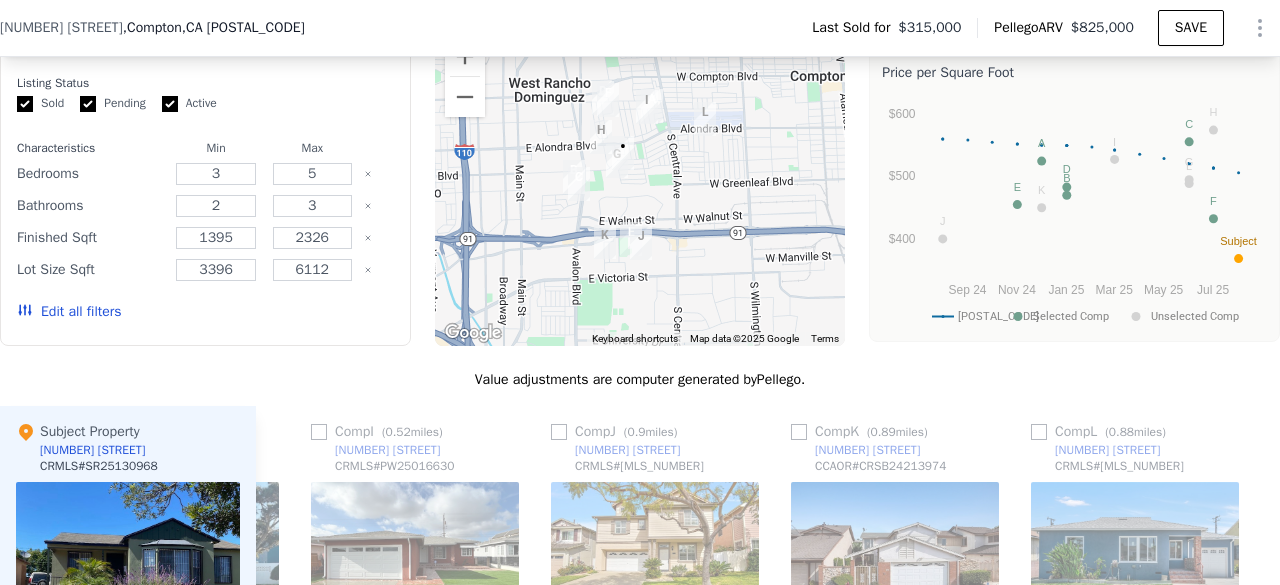 drag, startPoint x: 1240, startPoint y: 472, endPoint x: 854, endPoint y: 312, distance: 417.84686 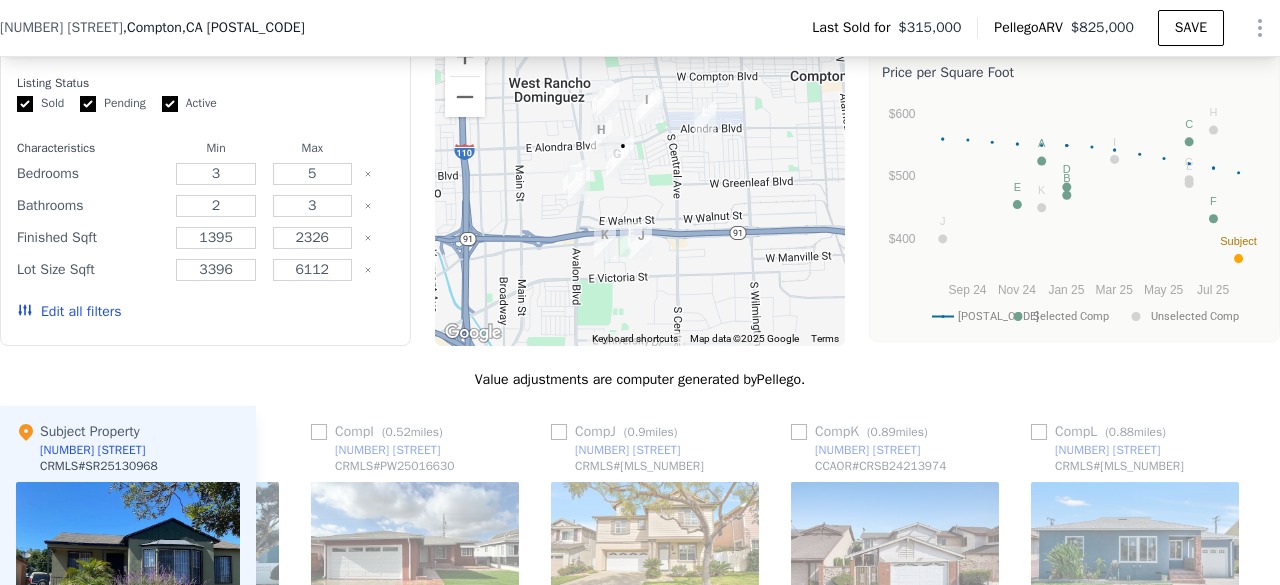 scroll, scrollTop: 0, scrollLeft: 1919, axis: horizontal 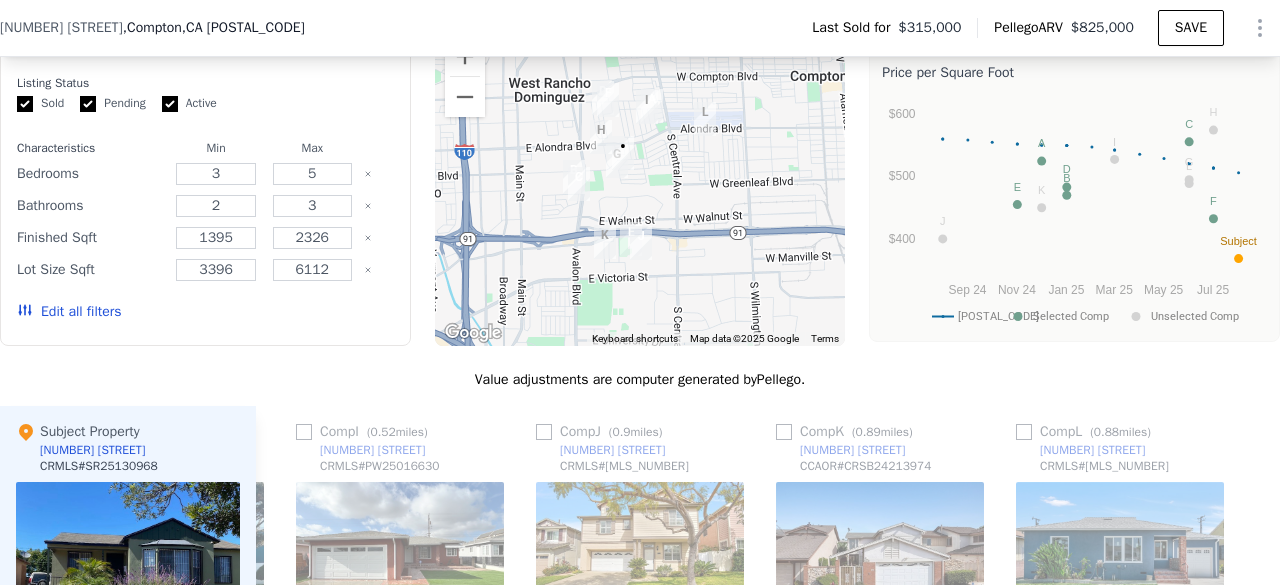 click on "CRMLS  # CV24036676" at bounding box center [624, 466] 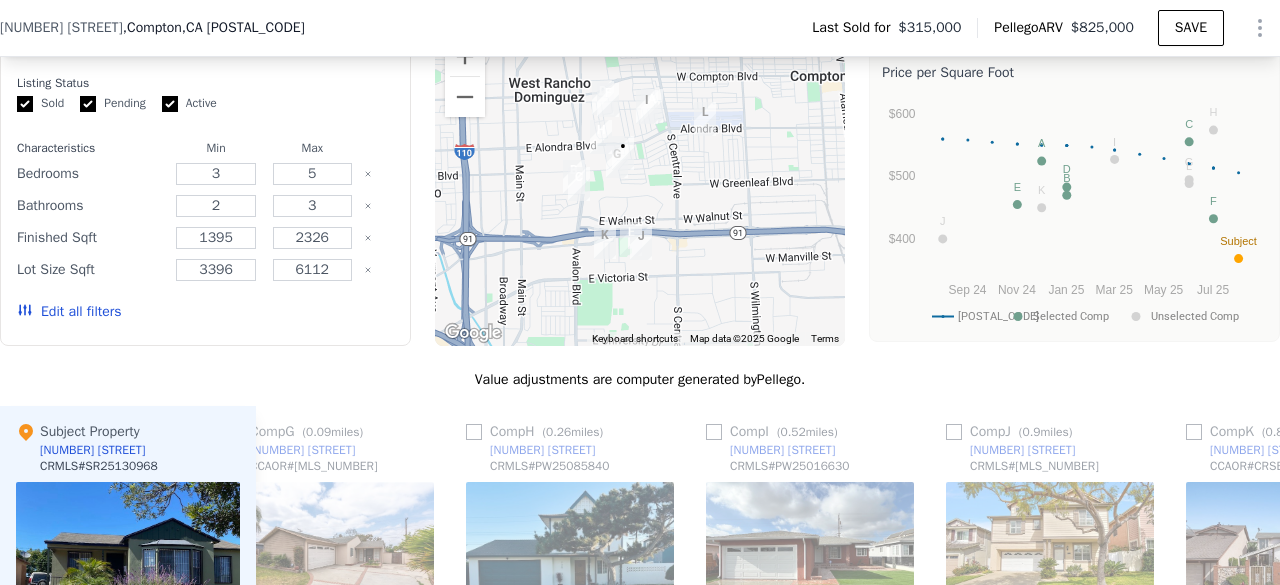 scroll, scrollTop: 0, scrollLeft: 1492, axis: horizontal 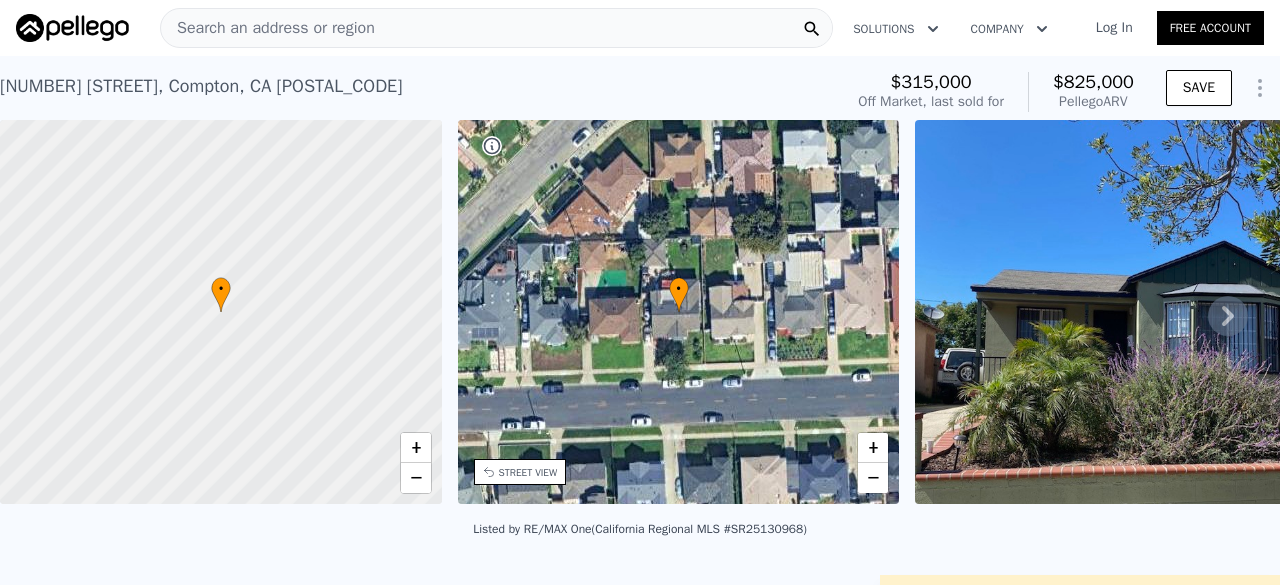 click on "Search an address or region" at bounding box center (268, 28) 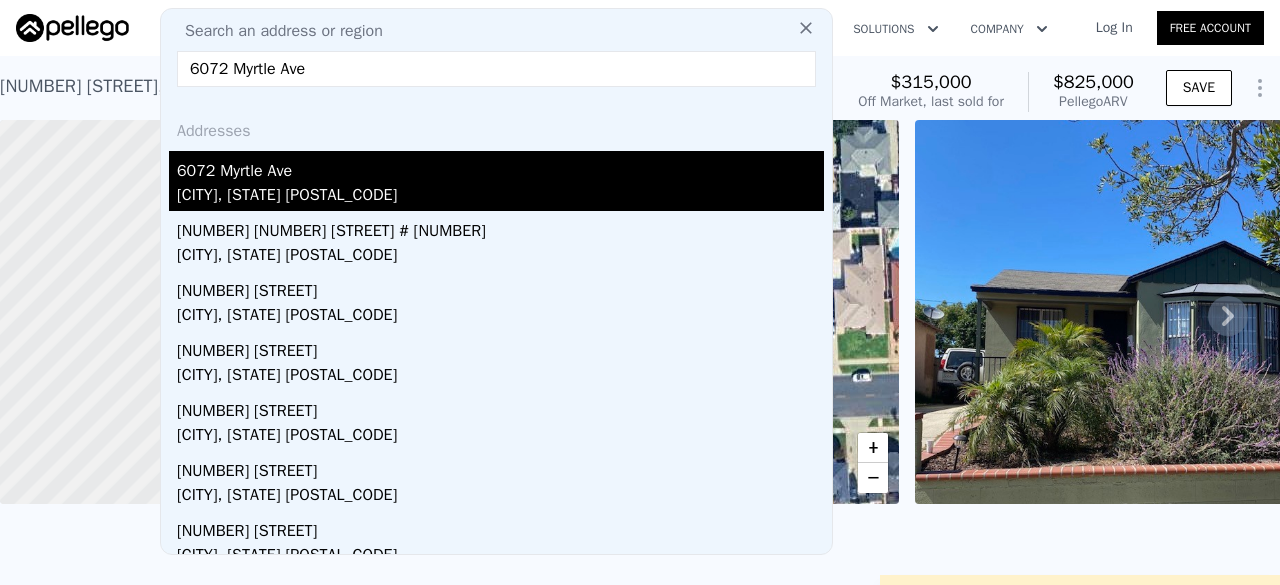 type on "6072 Myrtle Ave" 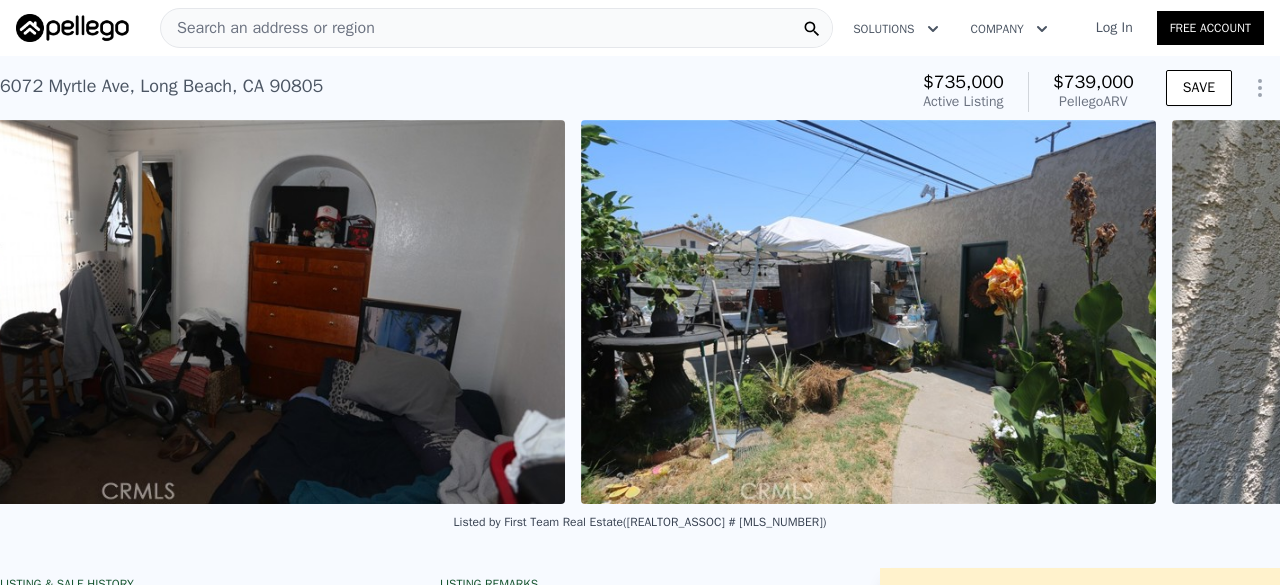 scroll, scrollTop: 0, scrollLeft: 6239, axis: horizontal 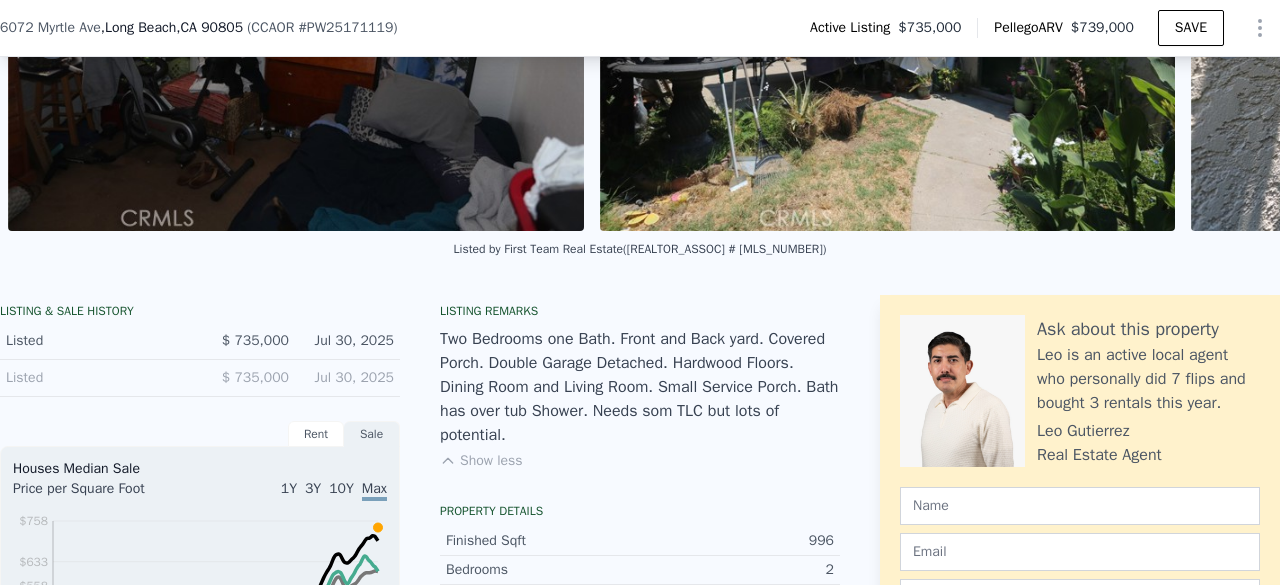 click on "Show less" at bounding box center [481, 461] 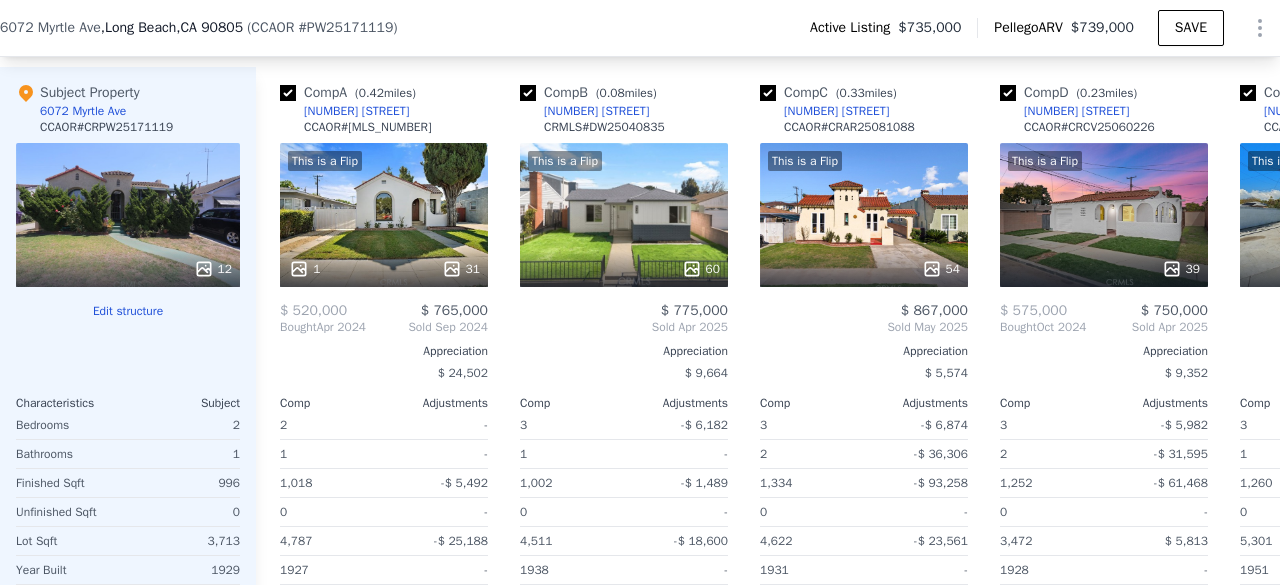 scroll, scrollTop: 2055, scrollLeft: 0, axis: vertical 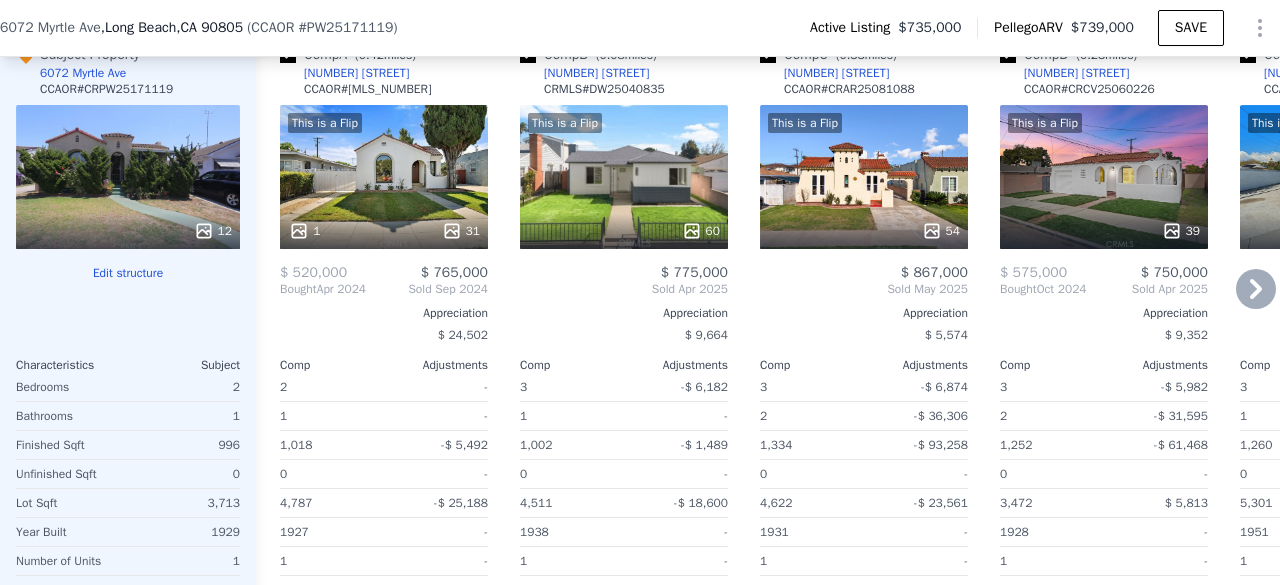 click on "This is a Flip 60" at bounding box center [624, 177] 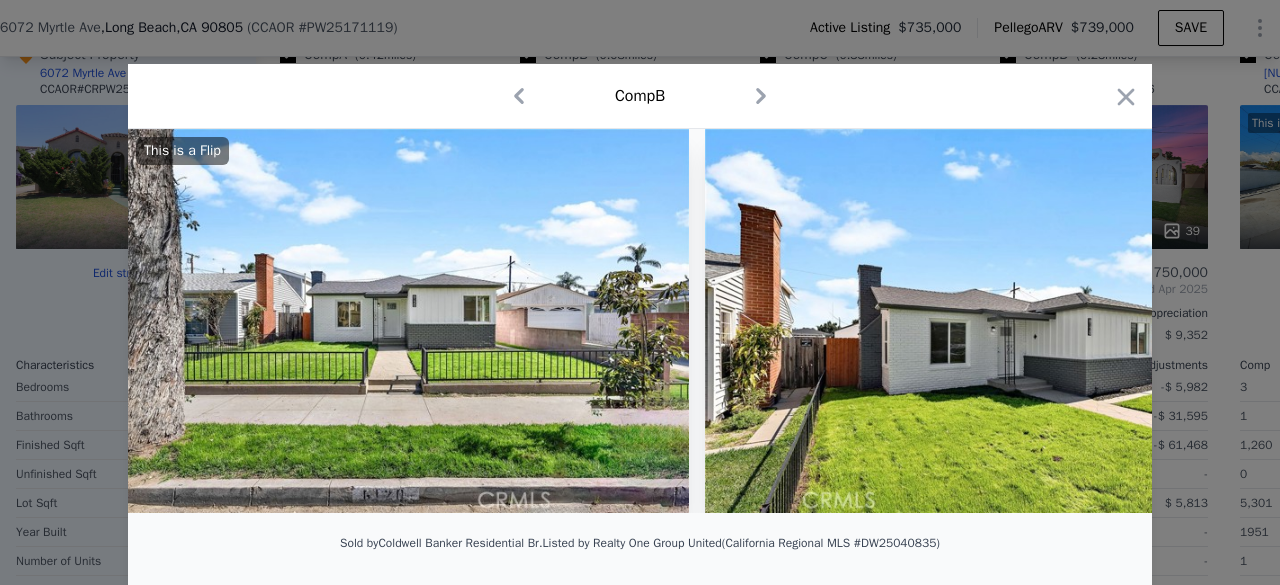scroll, scrollTop: 0, scrollLeft: 1241, axis: horizontal 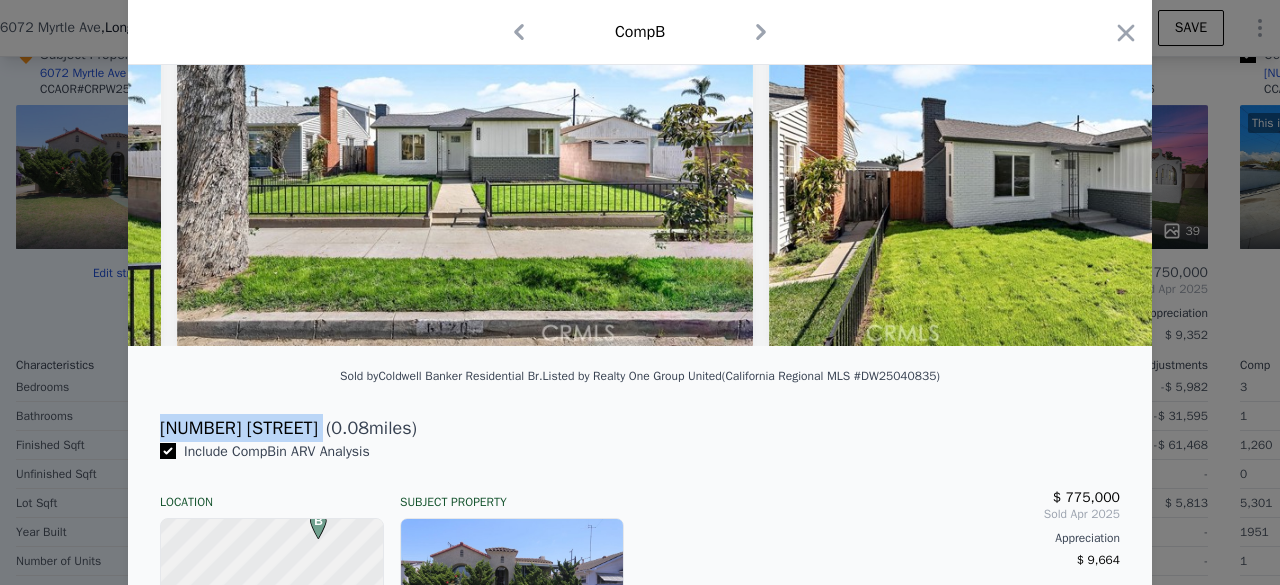 drag, startPoint x: 156, startPoint y: 438, endPoint x: 310, endPoint y: 438, distance: 154 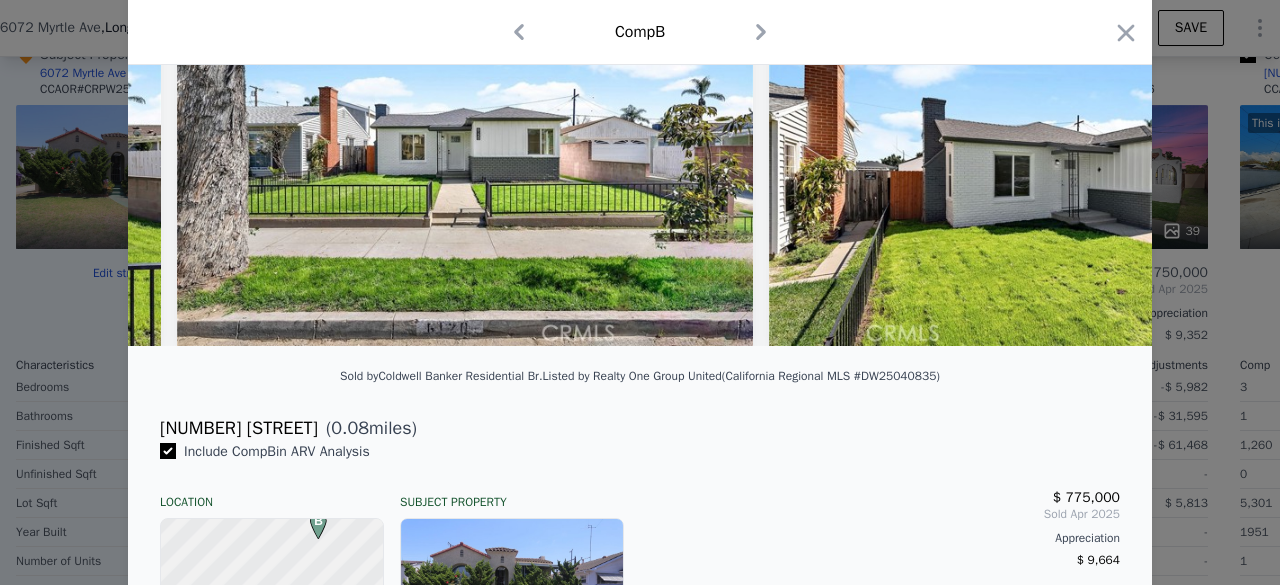 click on "[NUMBER] [STREET] ( 0.08  miles)" at bounding box center (640, 428) 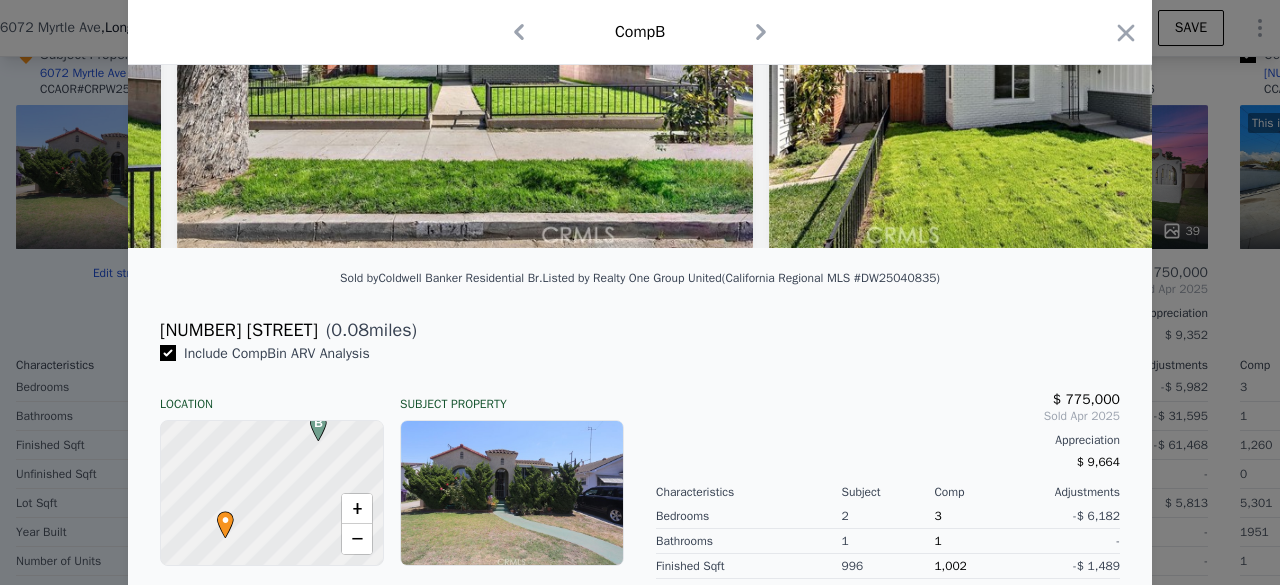 scroll, scrollTop: 265, scrollLeft: 0, axis: vertical 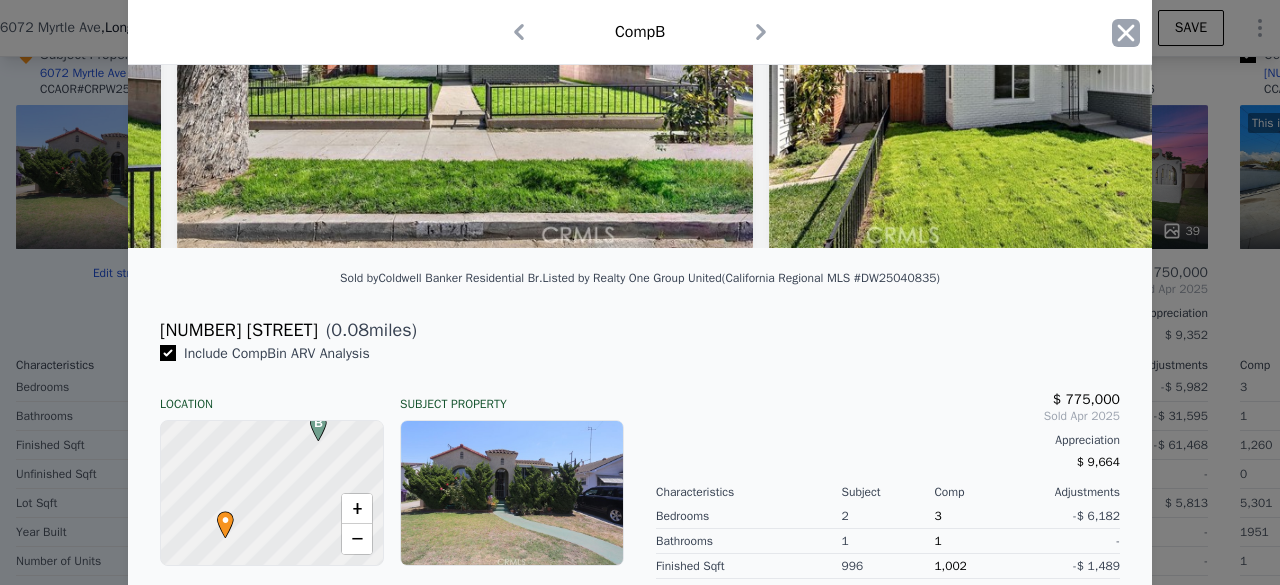 click 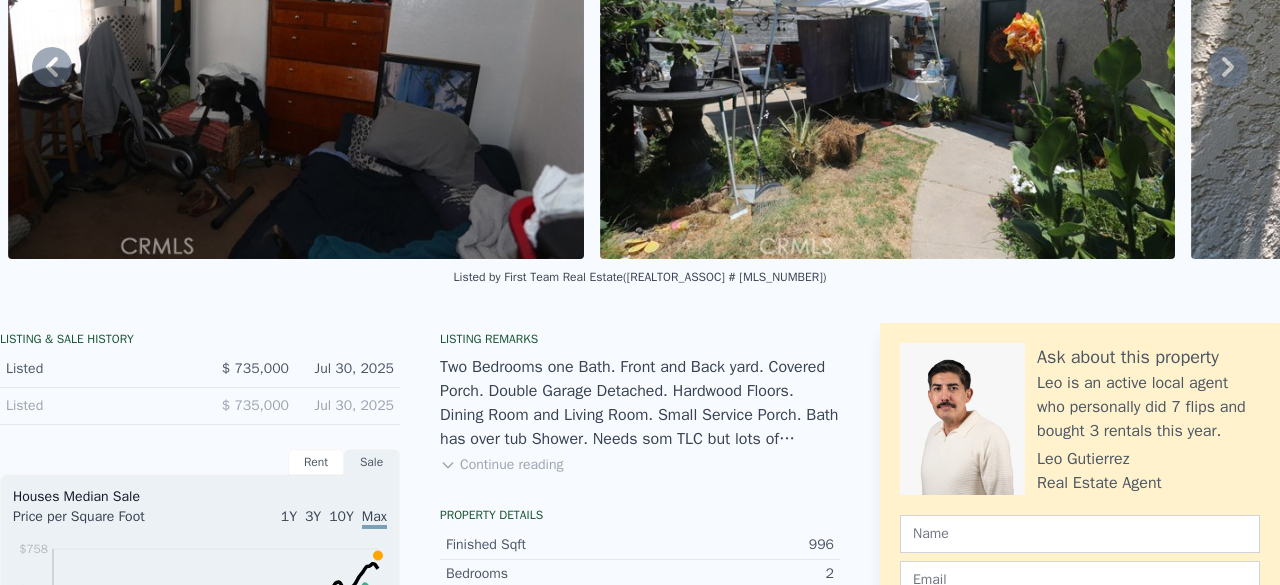scroll, scrollTop: 0, scrollLeft: 0, axis: both 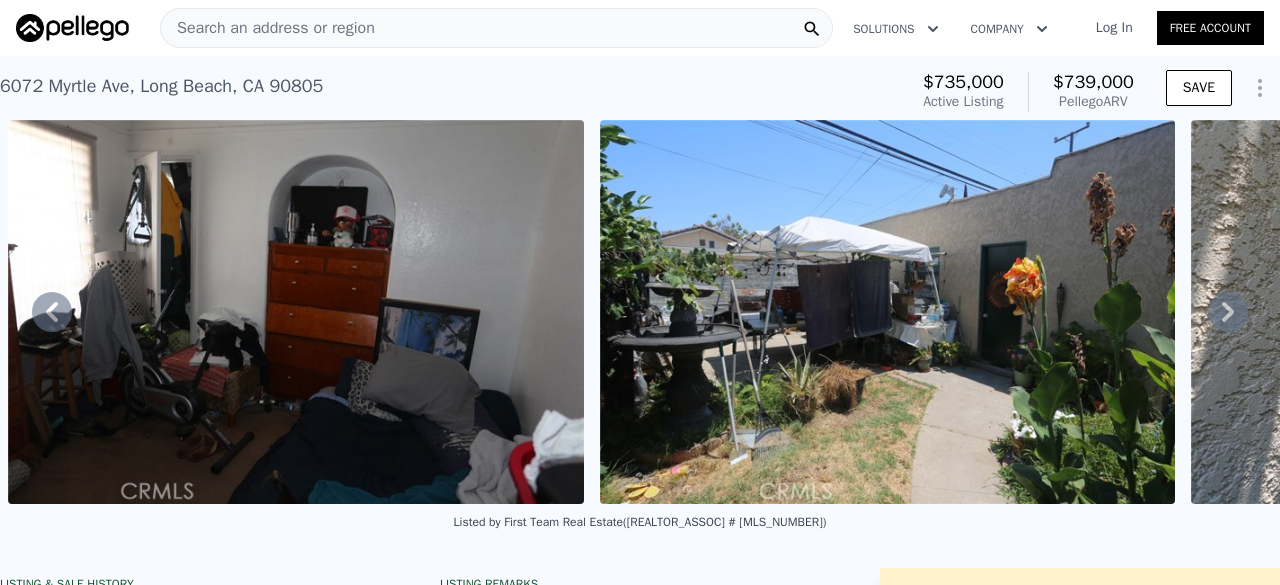 click on "Search an address or region" at bounding box center (496, 28) 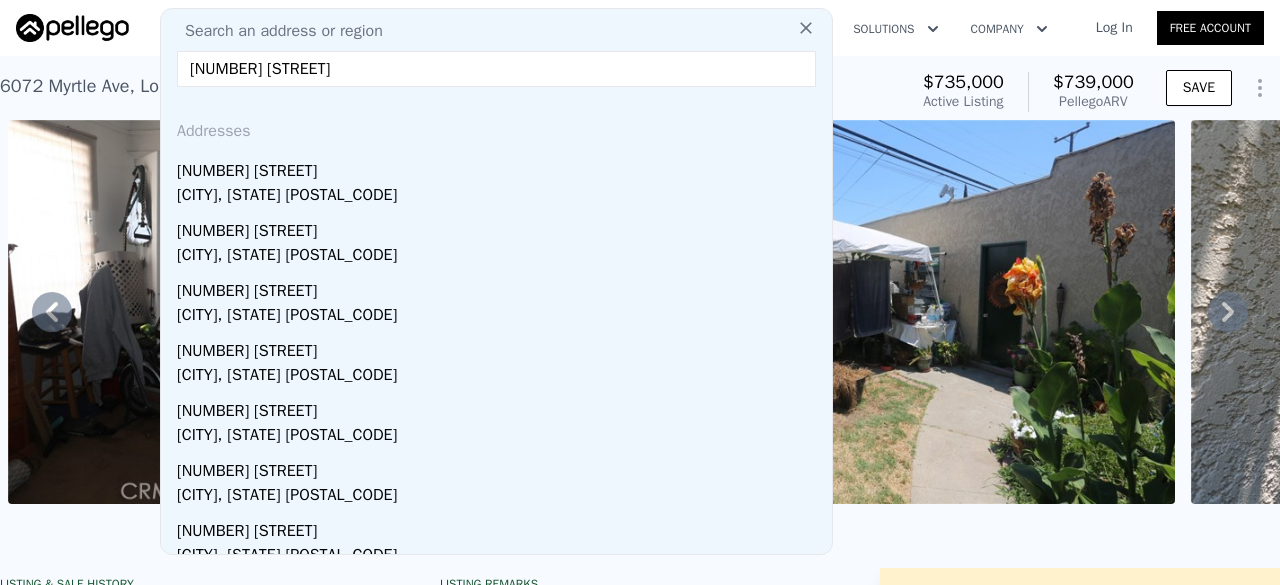 type on "[NUMBER] [STREET]" 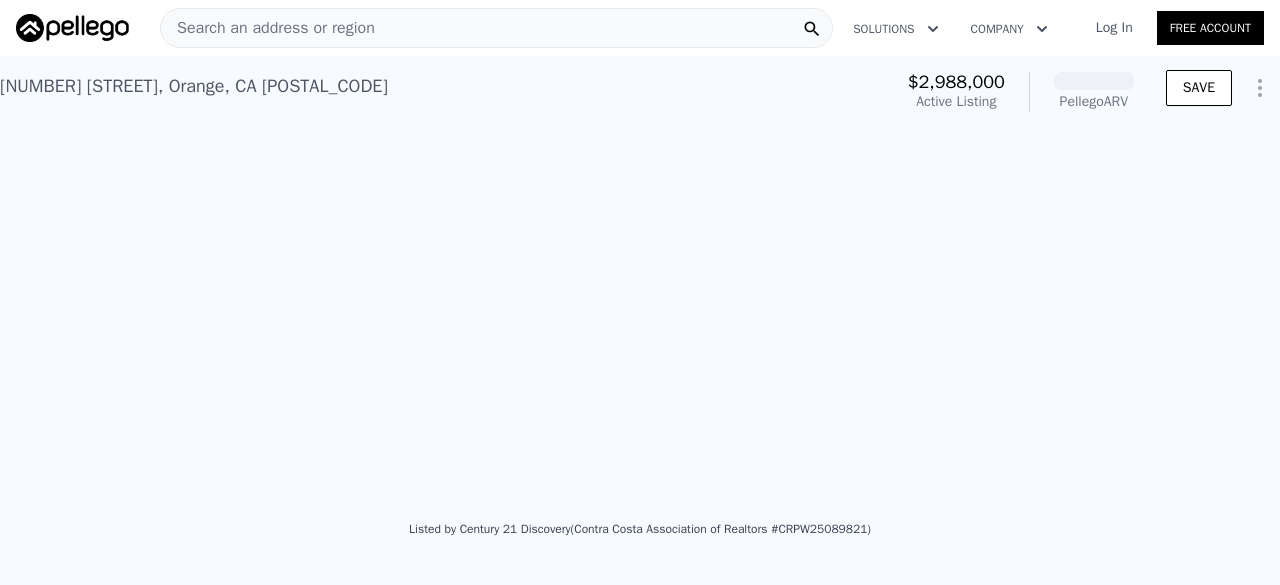 scroll, scrollTop: 0, scrollLeft: 6406, axis: horizontal 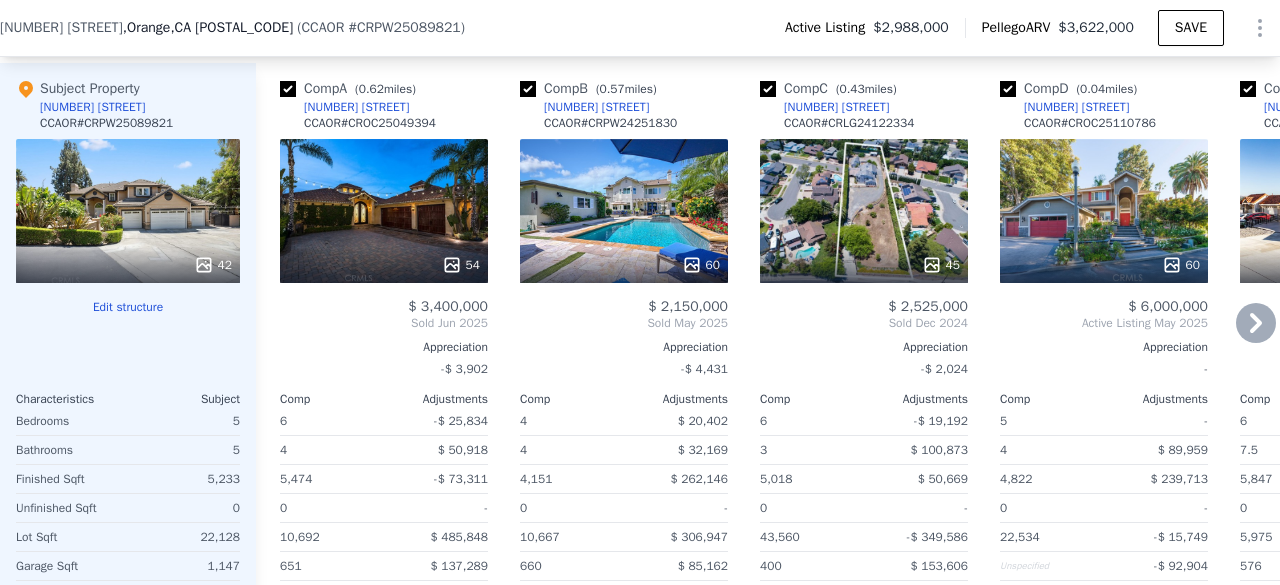click on "60" at bounding box center (1104, 265) 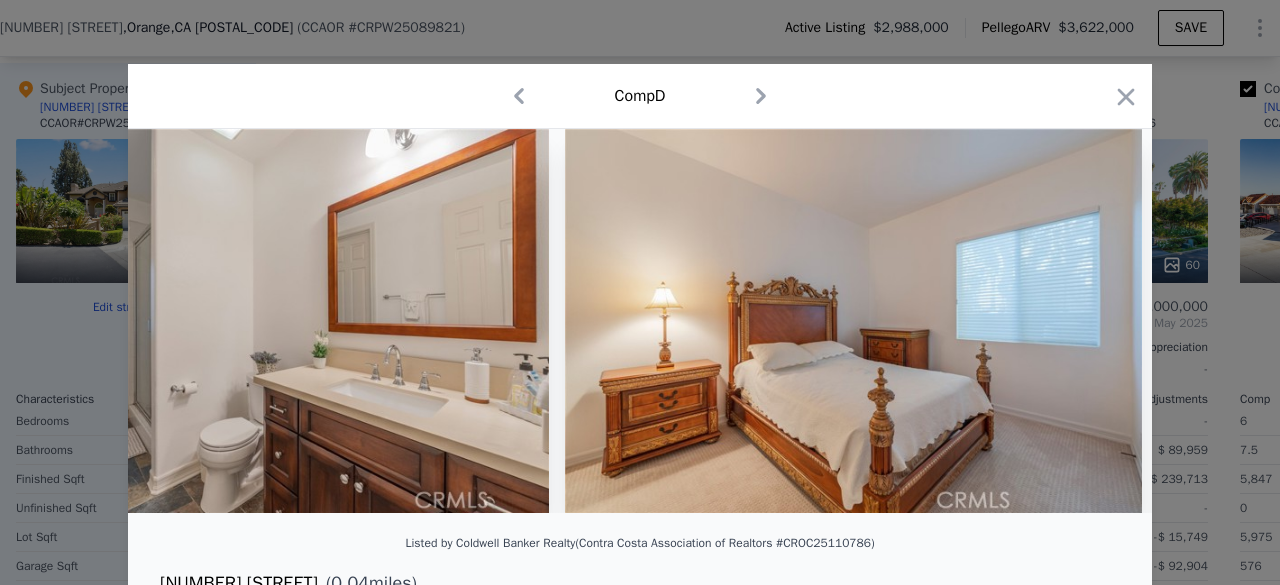 scroll, scrollTop: 0, scrollLeft: 14940, axis: horizontal 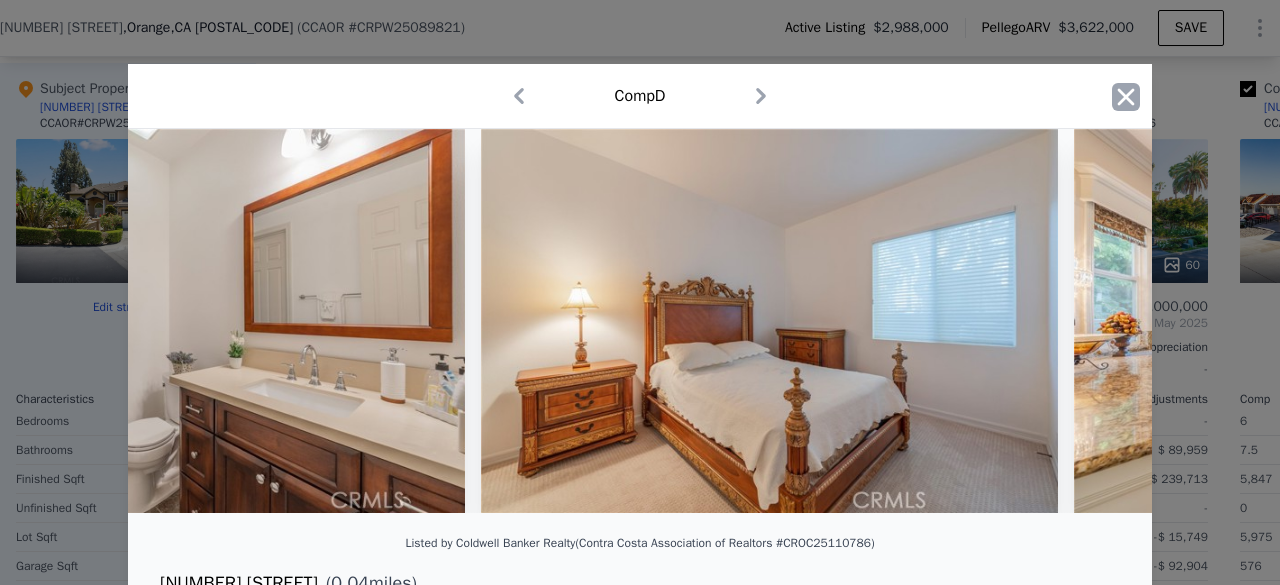 click 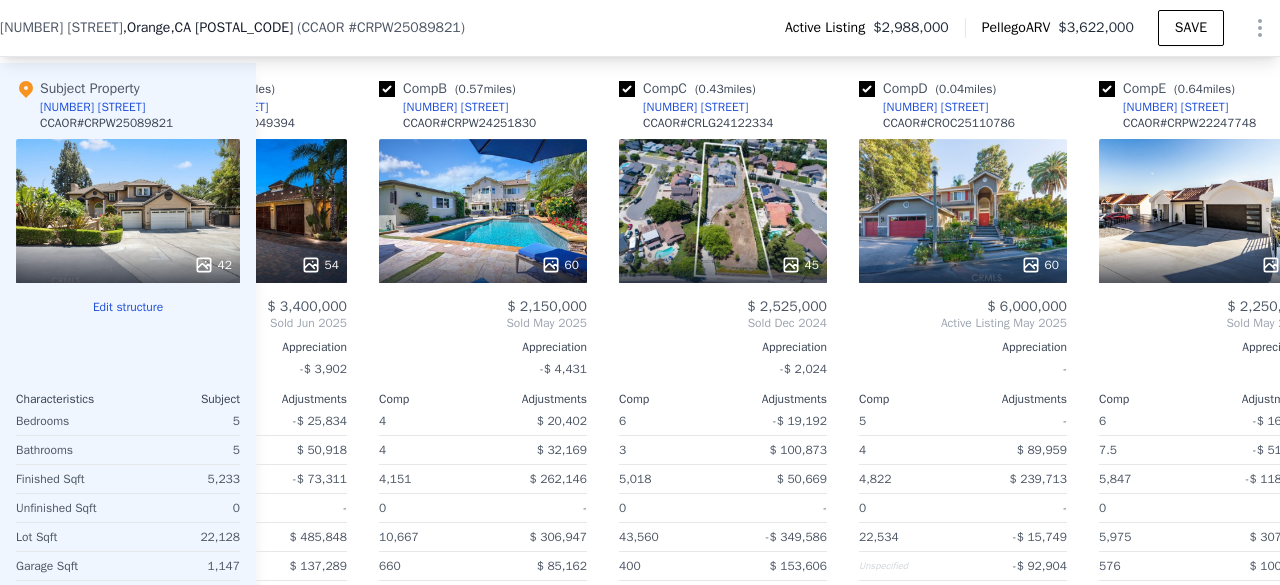 scroll, scrollTop: 0, scrollLeft: 0, axis: both 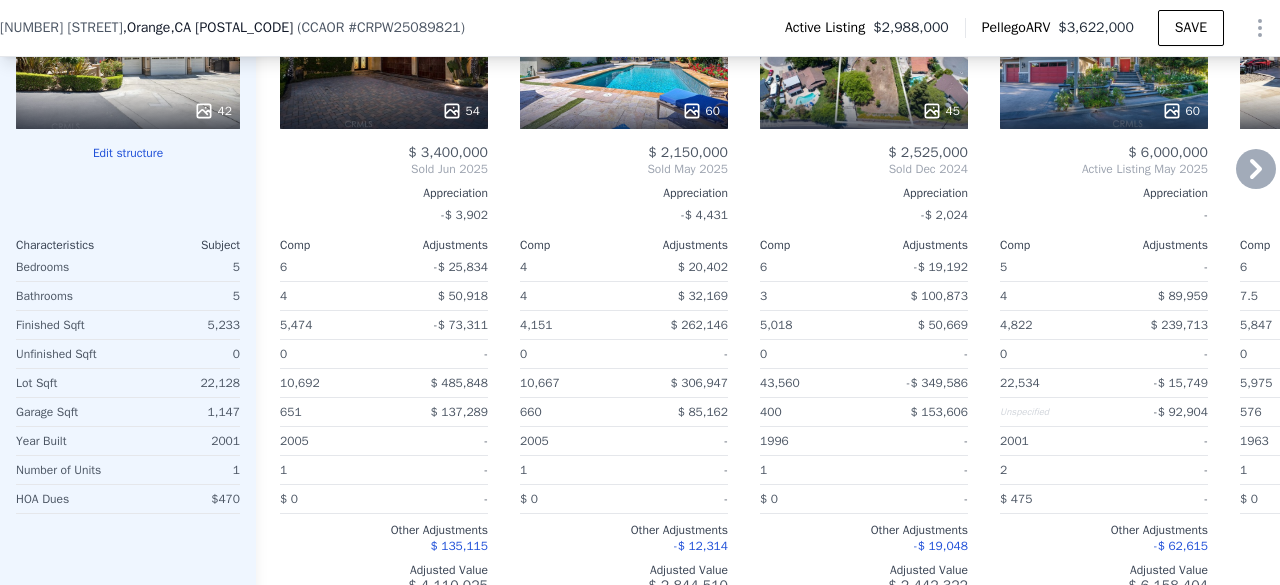 click on "45" at bounding box center (864, 111) 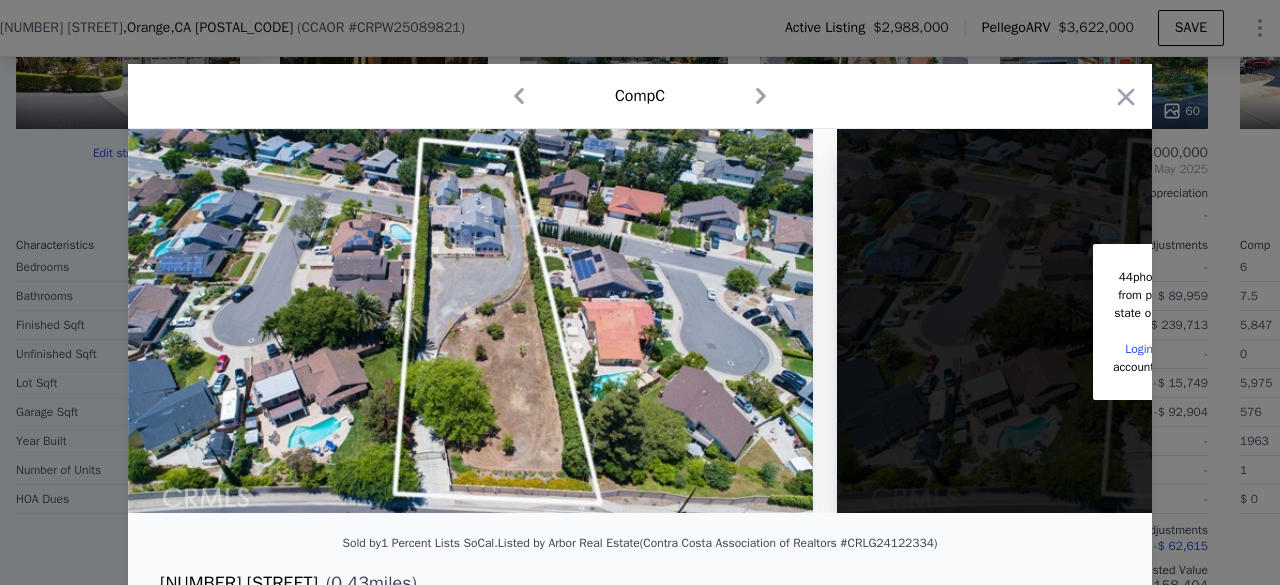 scroll, scrollTop: 0, scrollLeft: 376, axis: horizontal 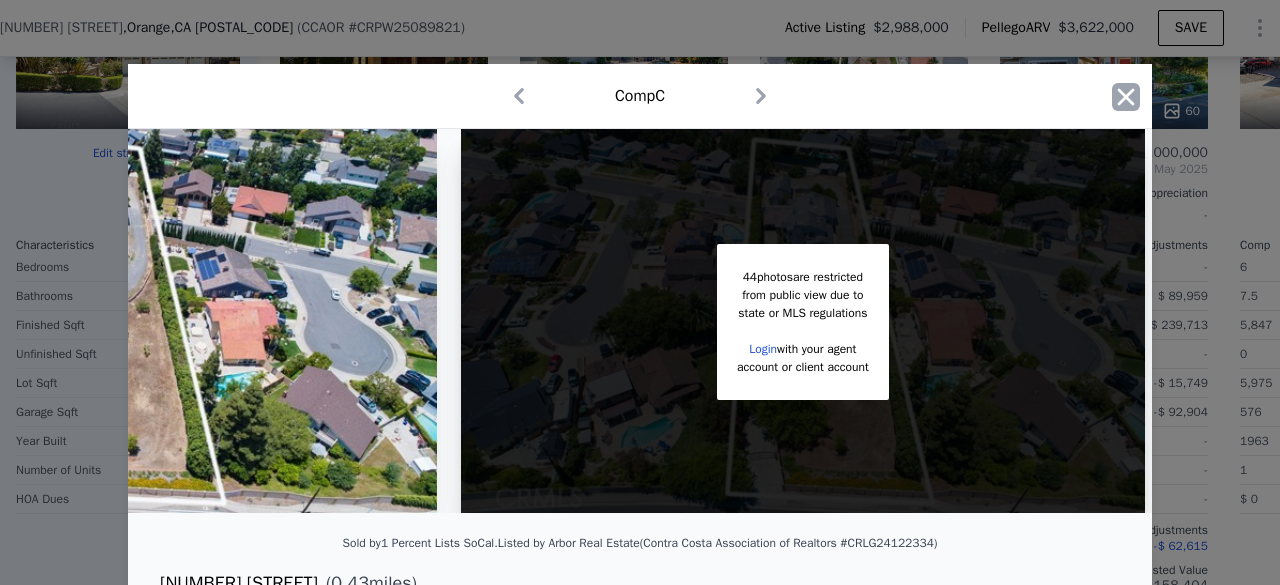 click 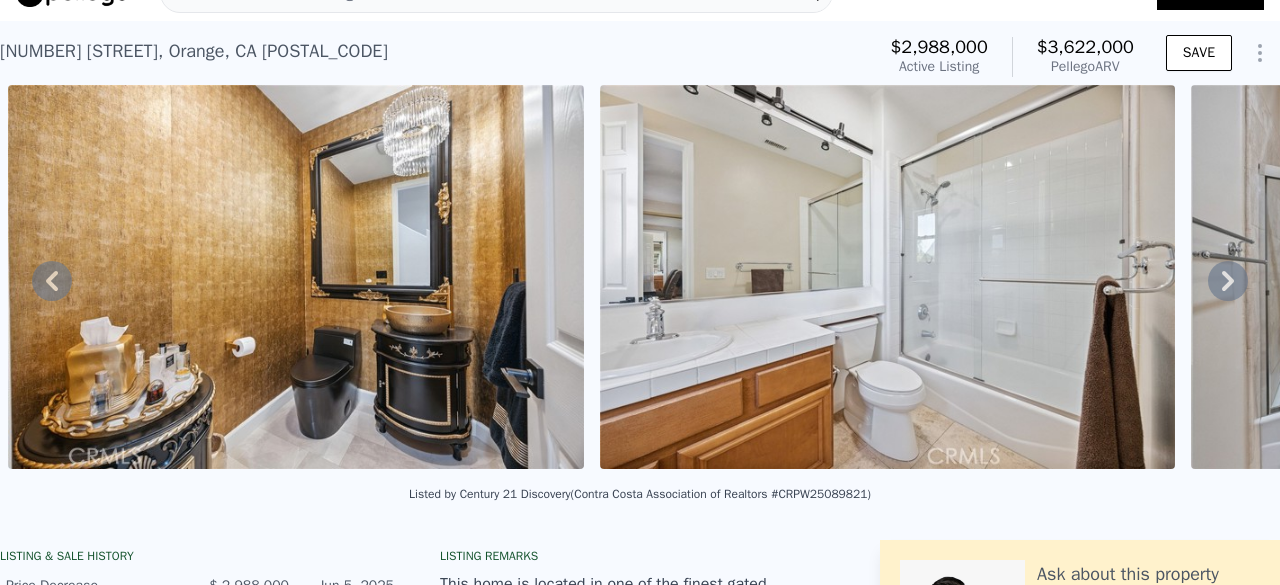 scroll, scrollTop: 0, scrollLeft: 0, axis: both 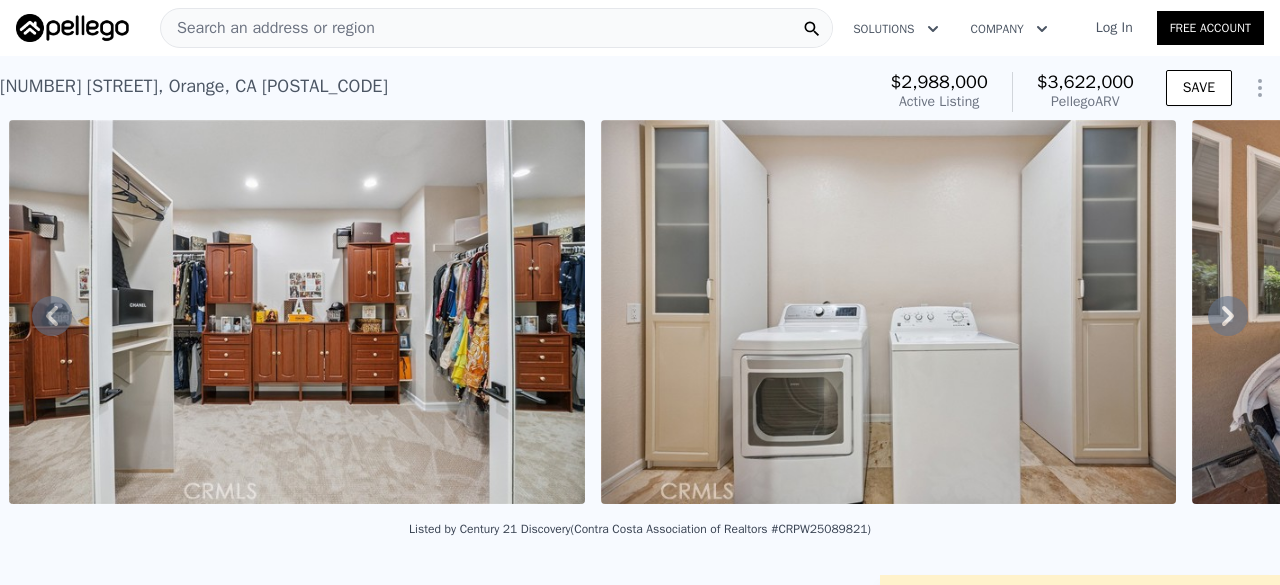 click on "Search an address or region" at bounding box center (268, 28) 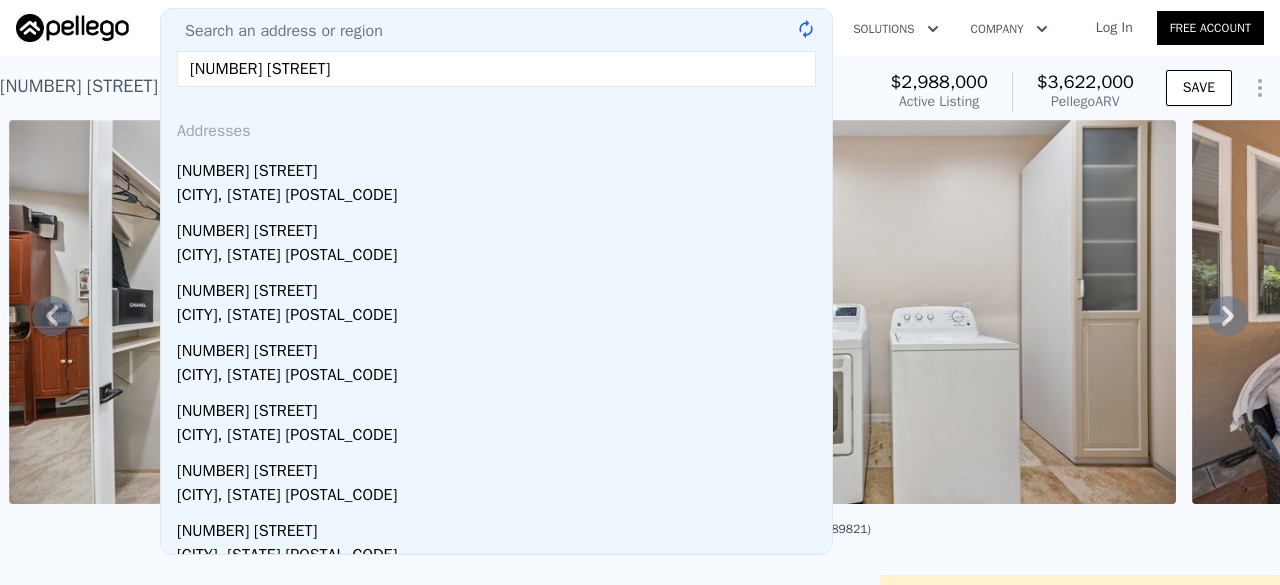 type on "[NUMBER] [STREET] sa" 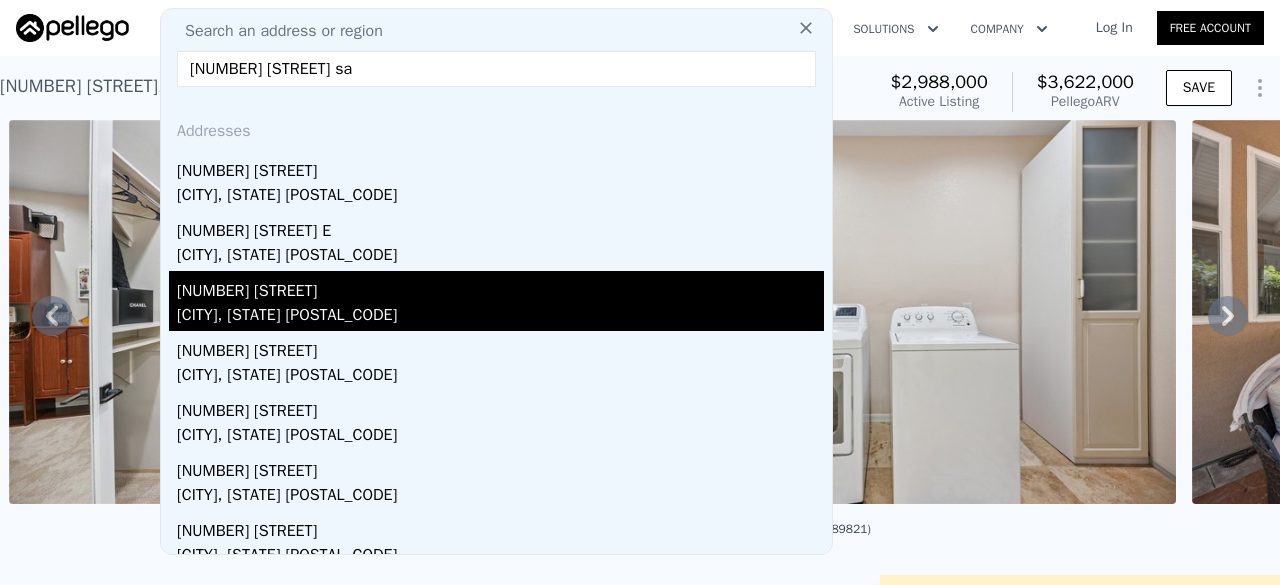 click on "[CITY], [STATE] [POSTAL_CODE]" at bounding box center (500, 317) 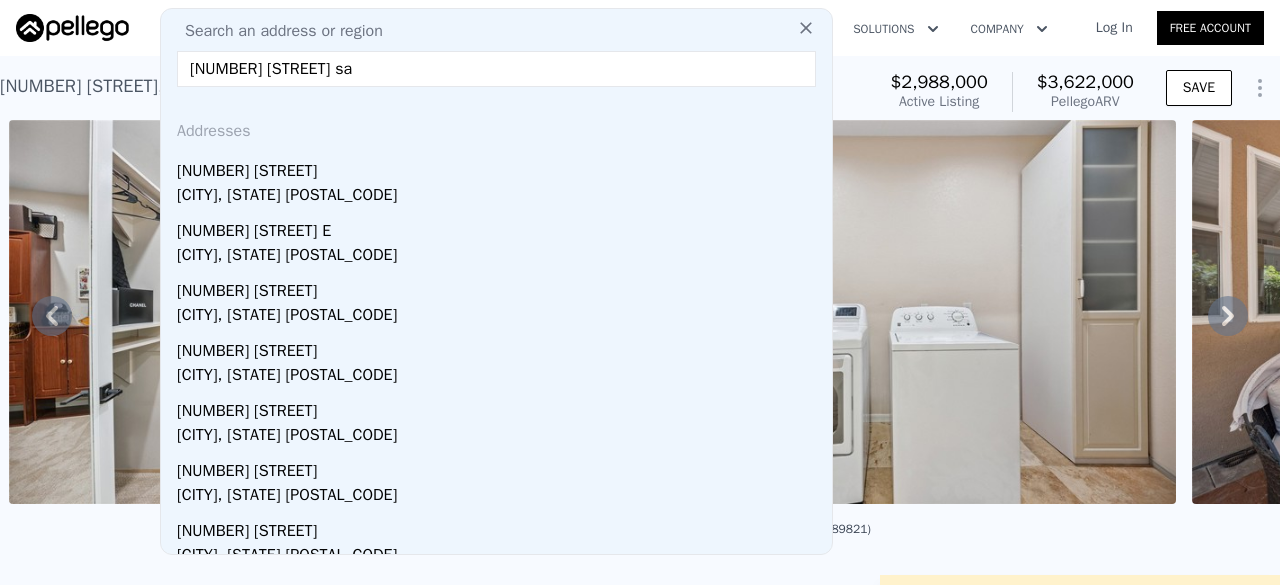 click at bounding box center (297, 312) 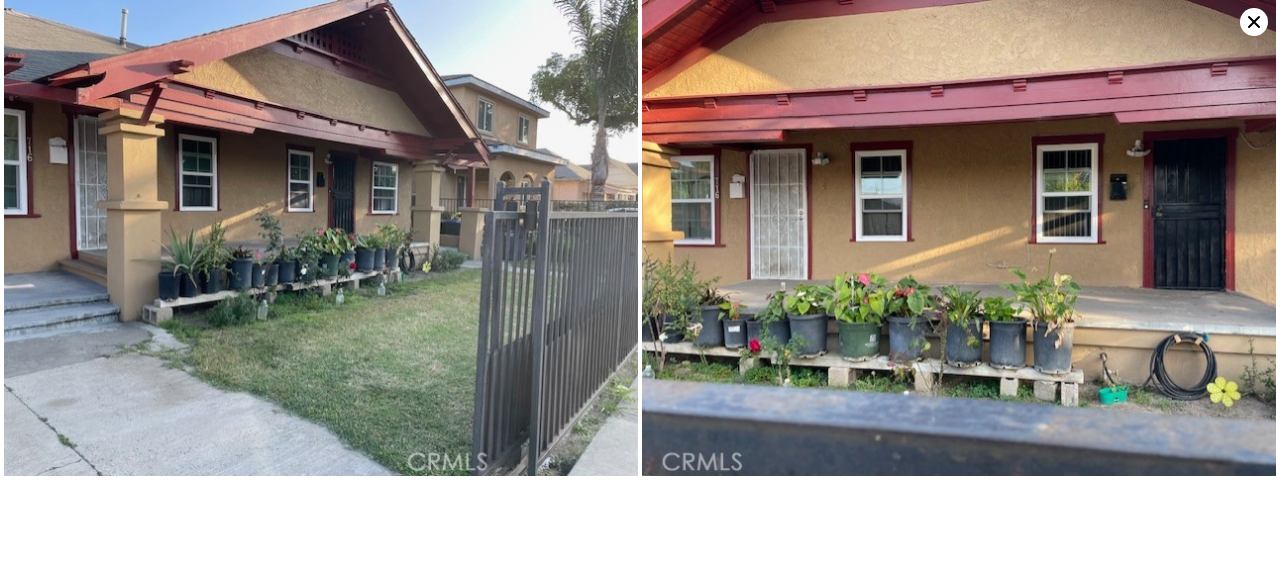 scroll, scrollTop: 0, scrollLeft: 0, axis: both 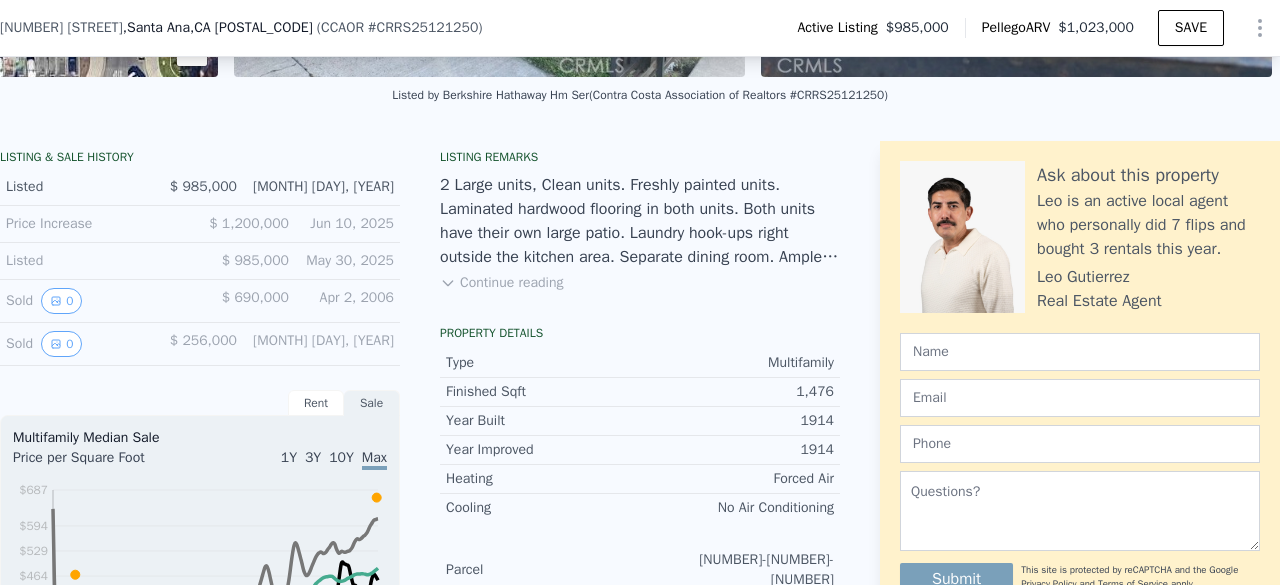 click on "Continue reading" at bounding box center (501, 283) 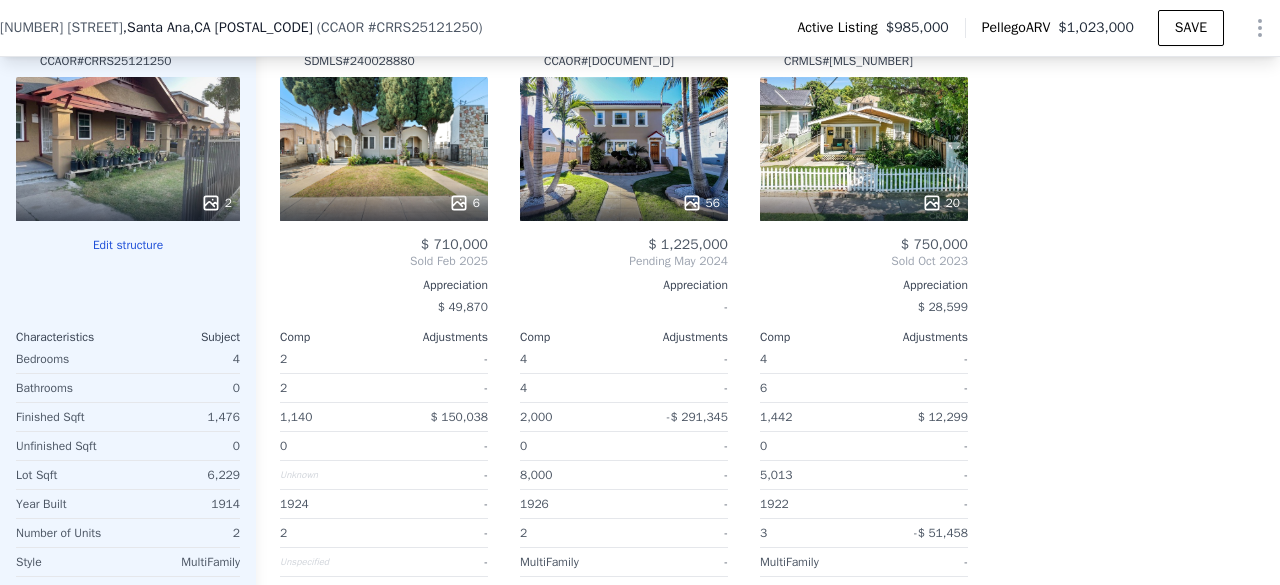 scroll, scrollTop: 2296, scrollLeft: 0, axis: vertical 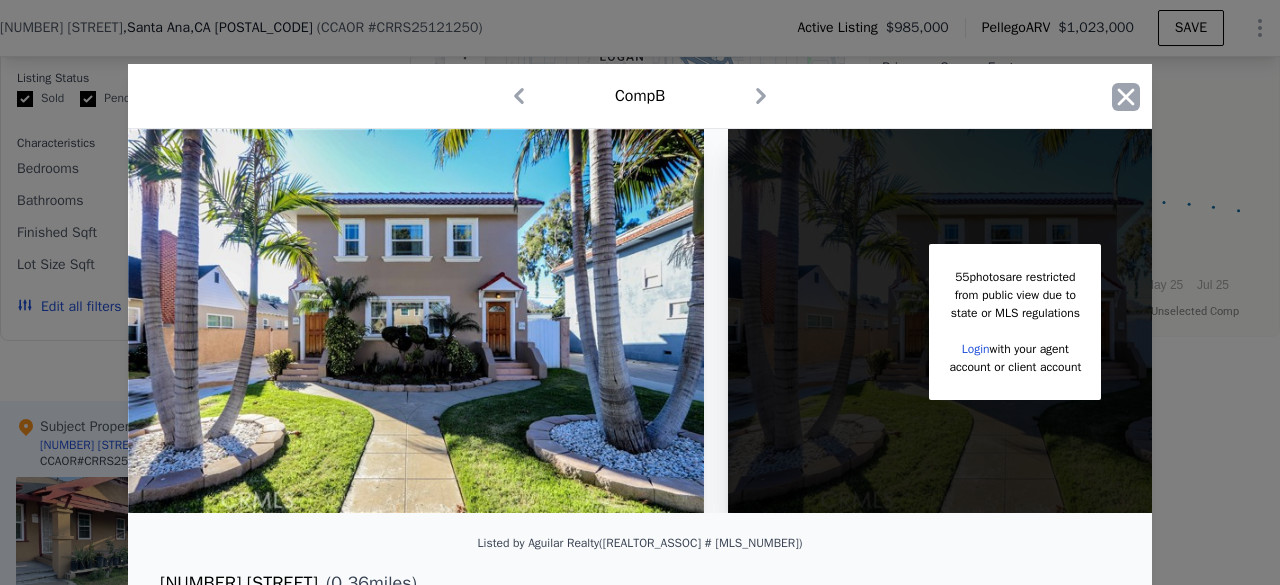 click 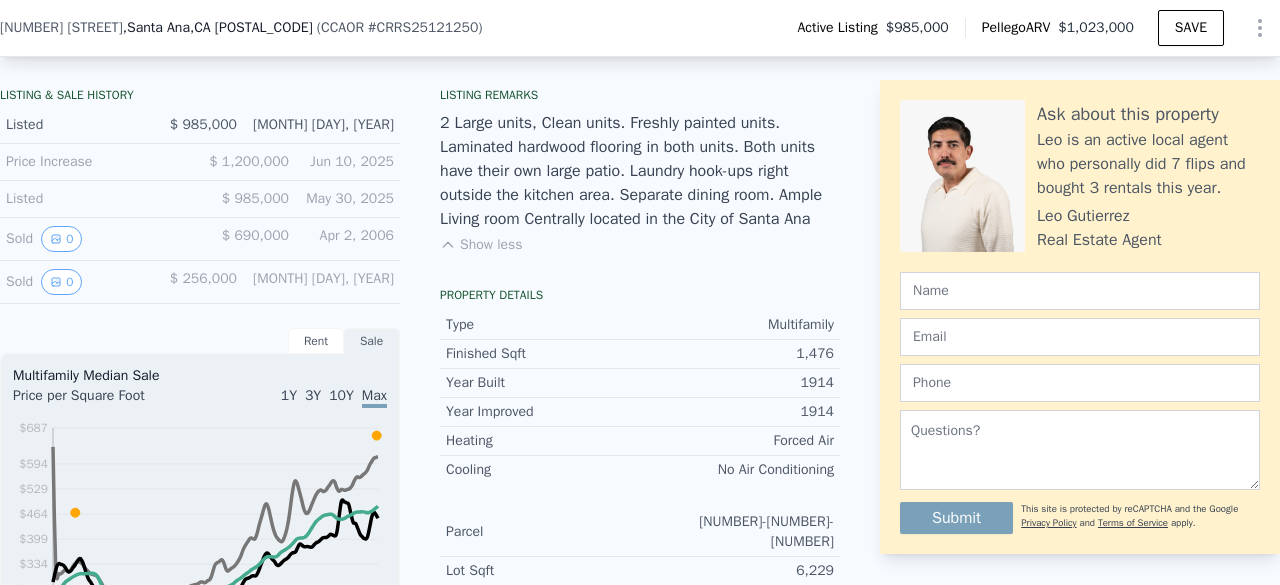 scroll, scrollTop: 0, scrollLeft: 0, axis: both 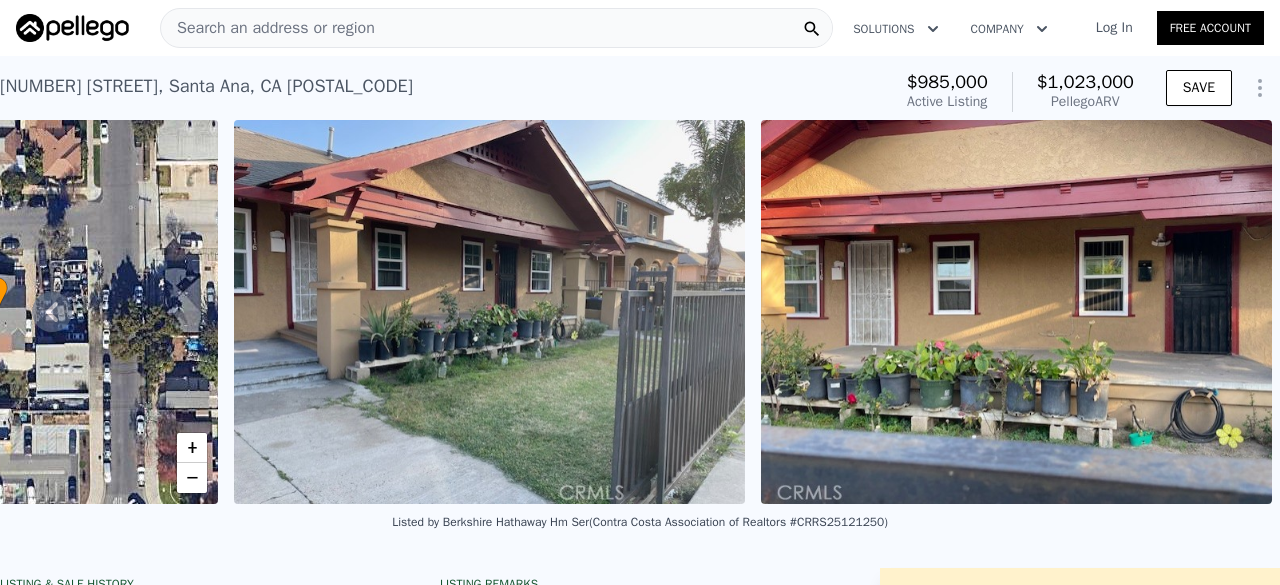 click on "Search an address or region" at bounding box center [268, 28] 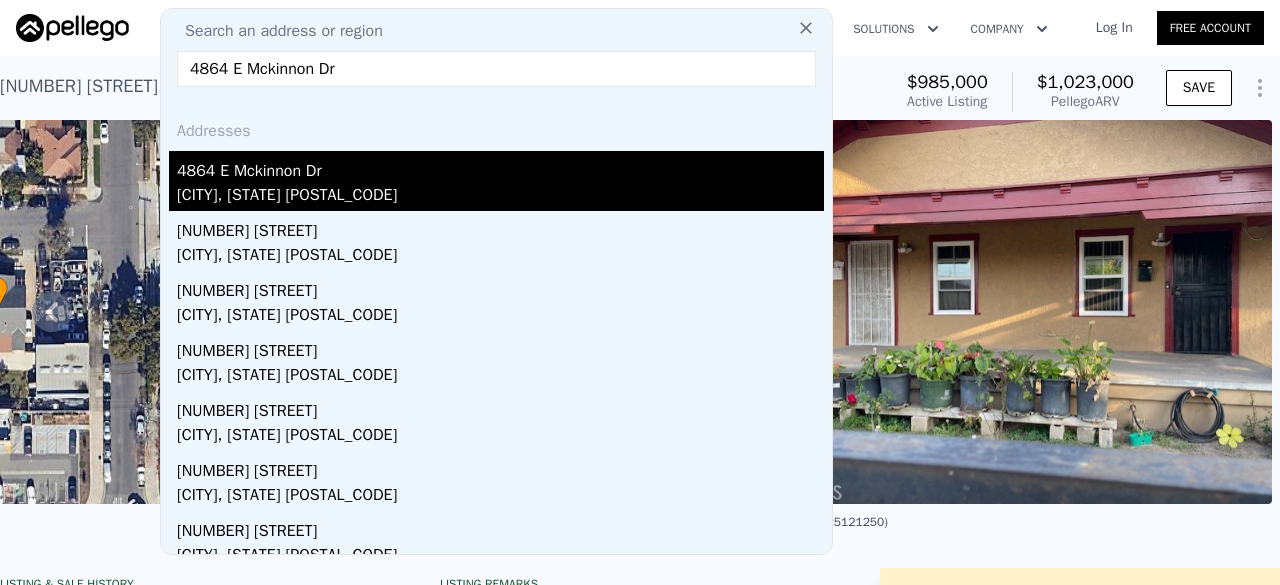 type on "4864 E Mckinnon Dr" 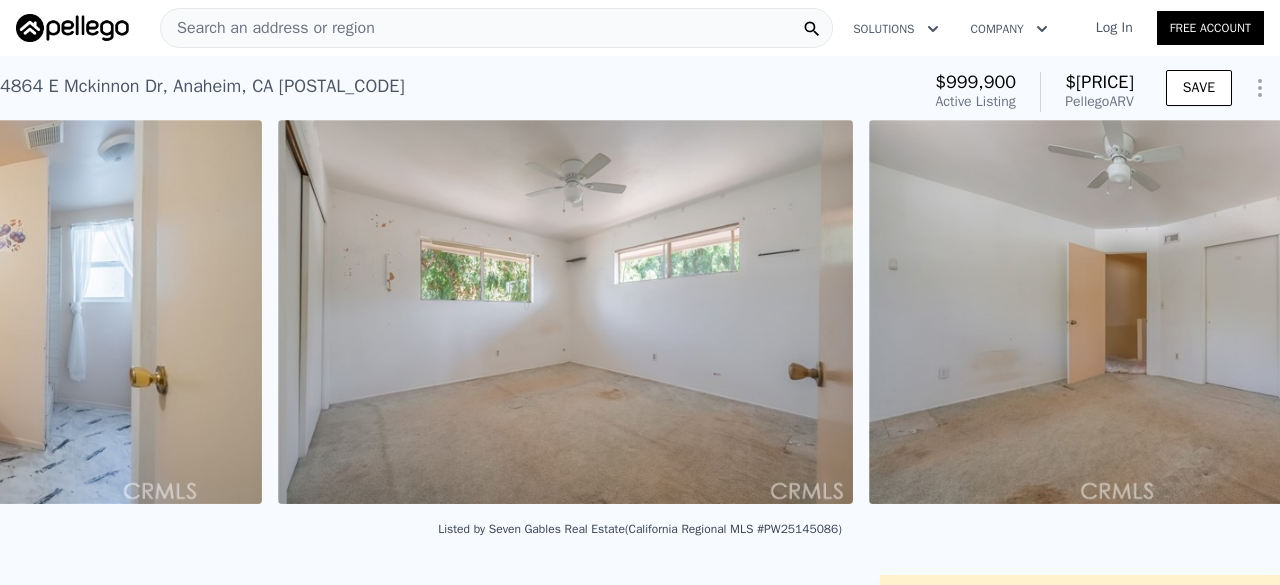 scroll, scrollTop: 0, scrollLeft: 10979, axis: horizontal 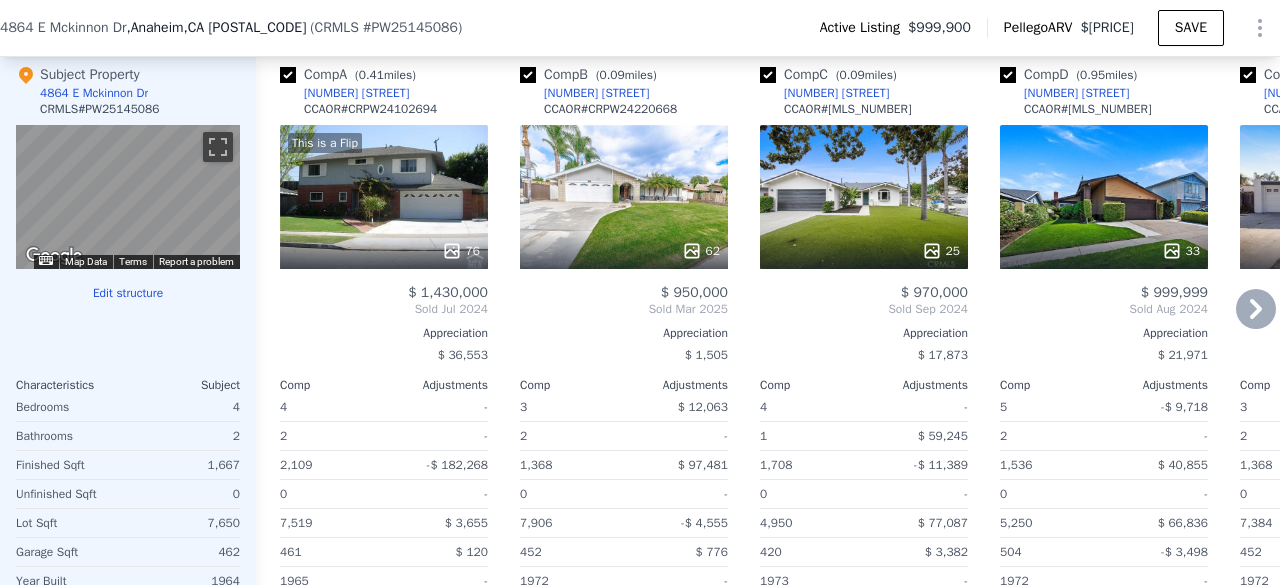 click on "25" at bounding box center (864, 251) 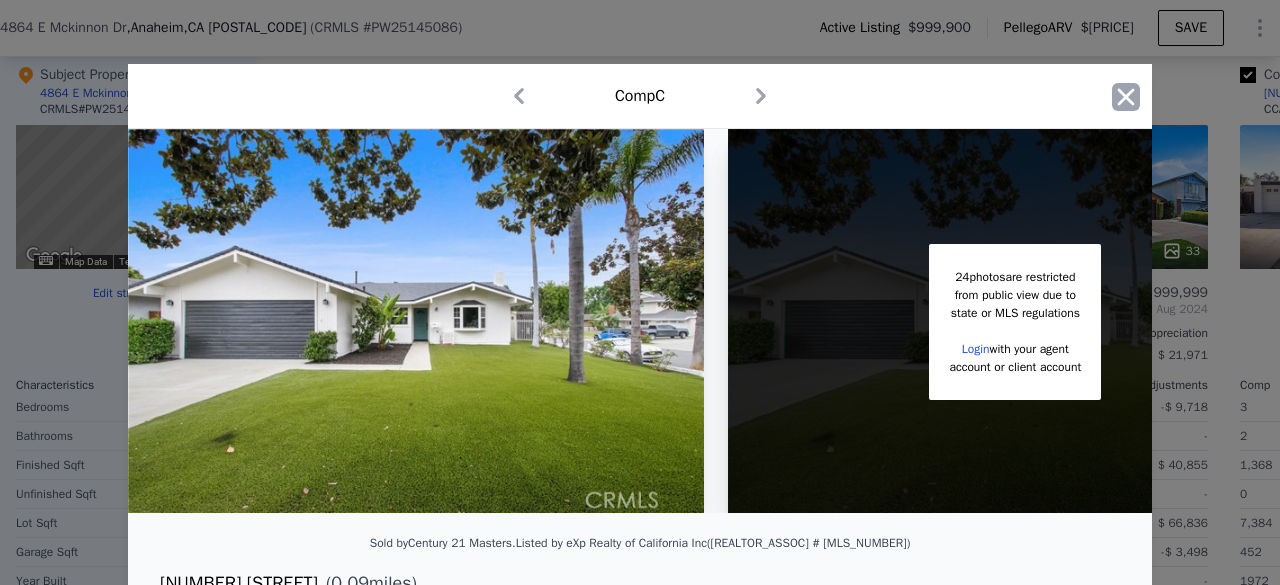 click 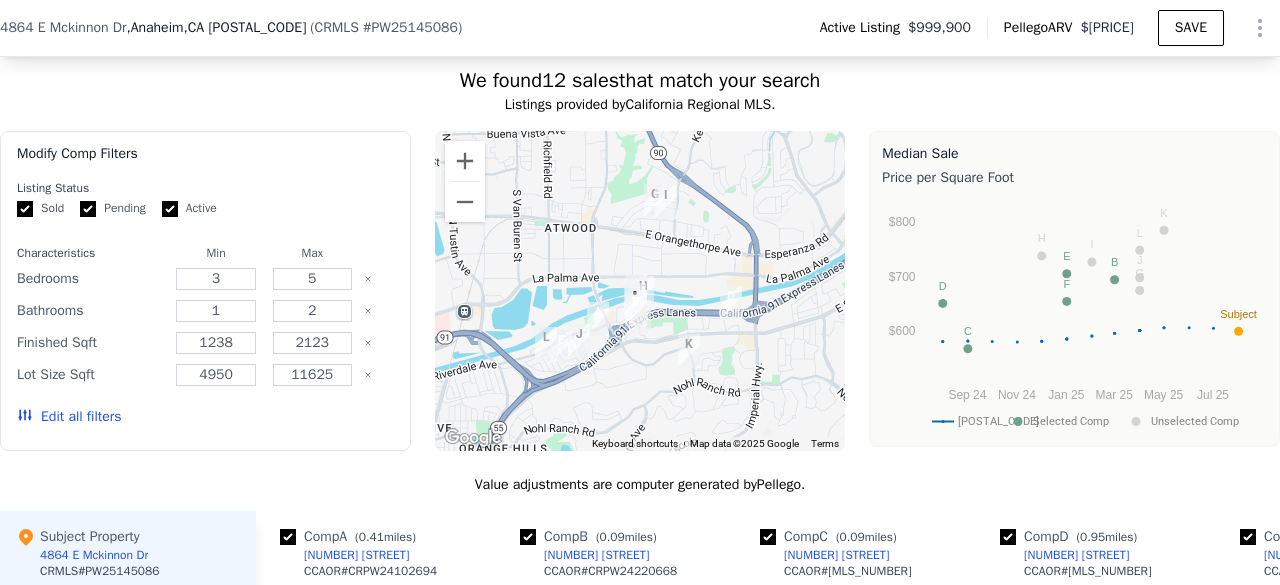 scroll, scrollTop: 1902, scrollLeft: 0, axis: vertical 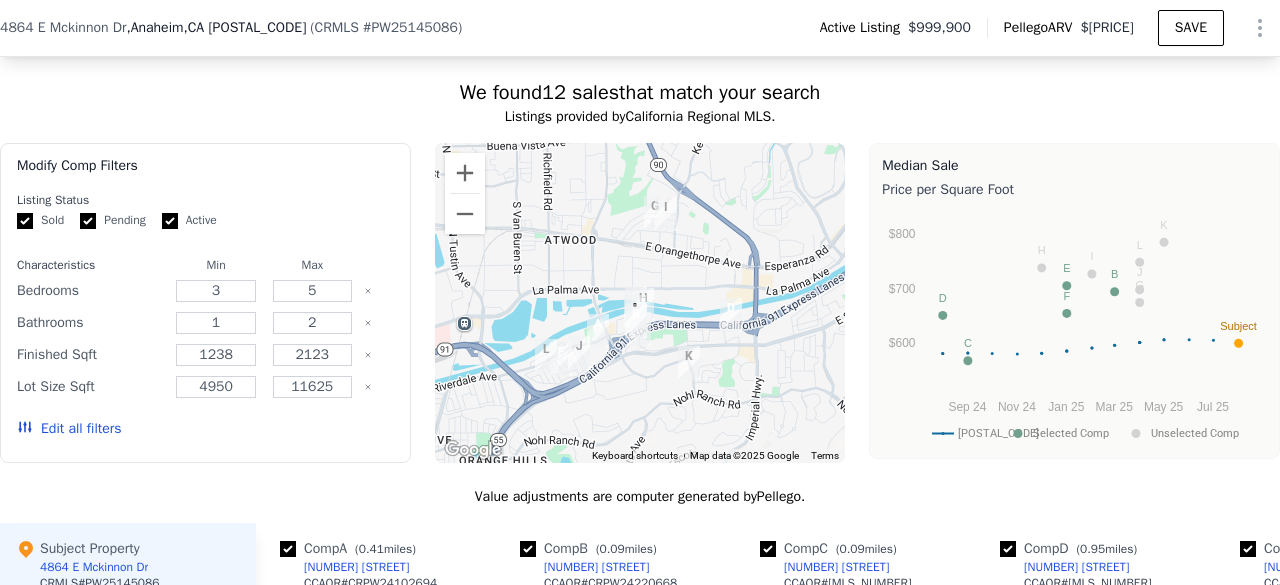 click on "Active" at bounding box center (170, 221) 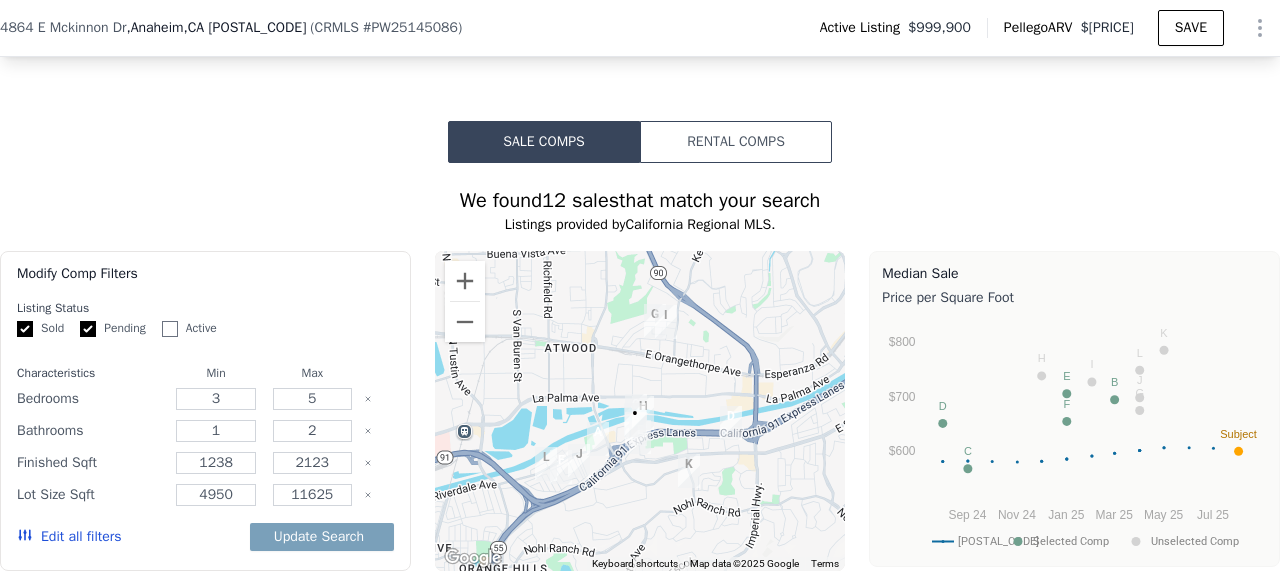 scroll, scrollTop: 1840, scrollLeft: 0, axis: vertical 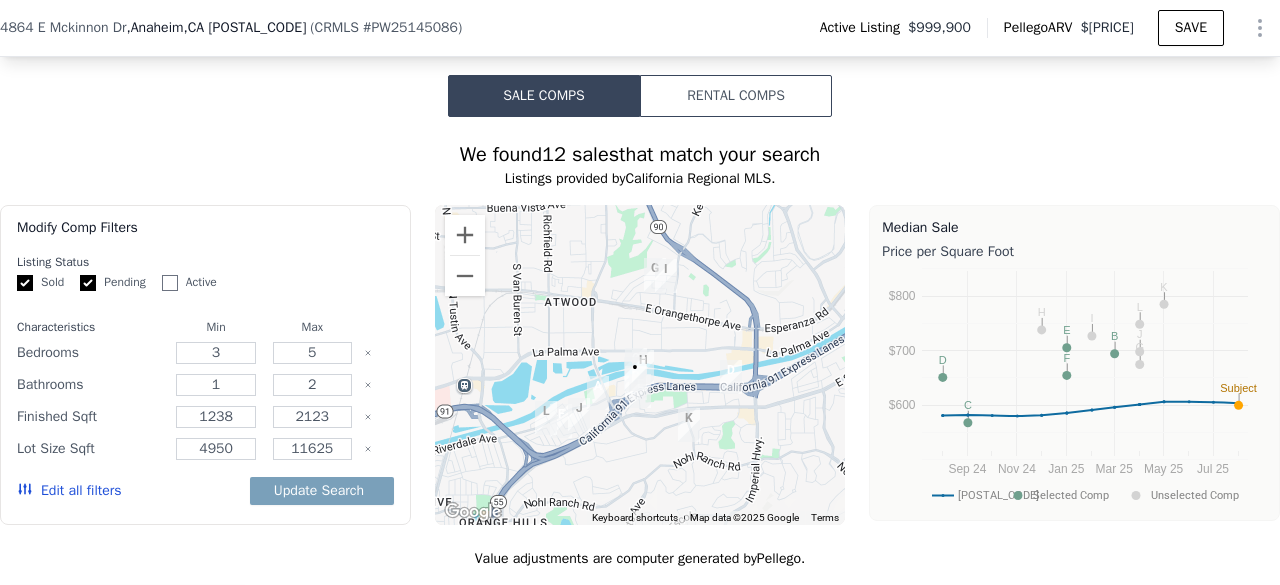 click on "Edit all filters" at bounding box center [69, 491] 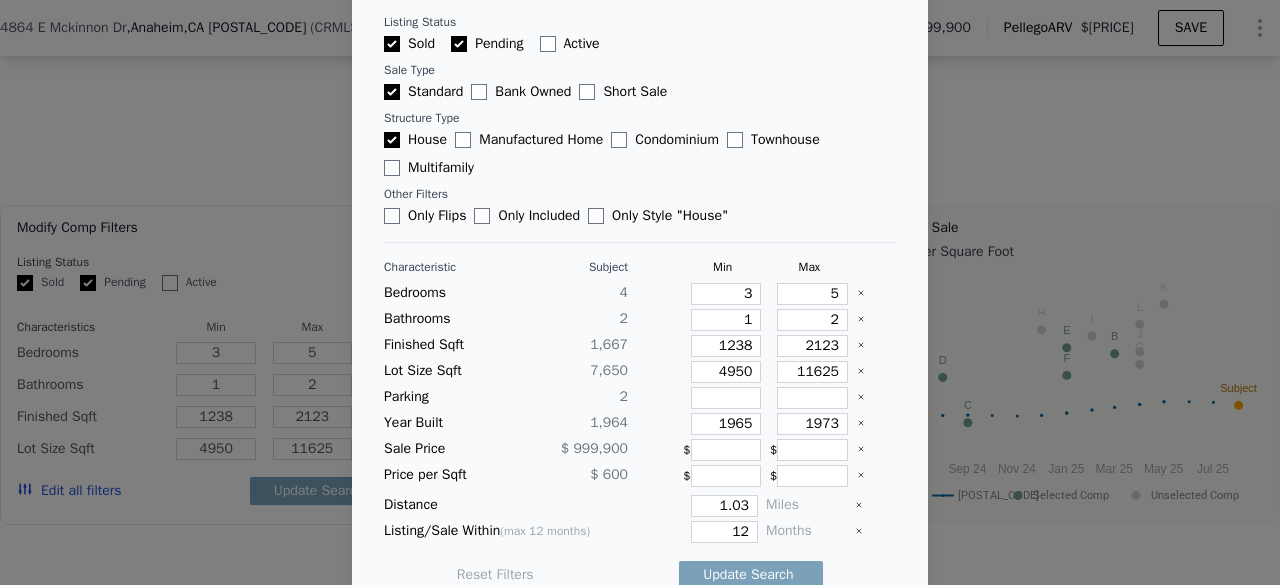scroll, scrollTop: 133, scrollLeft: 0, axis: vertical 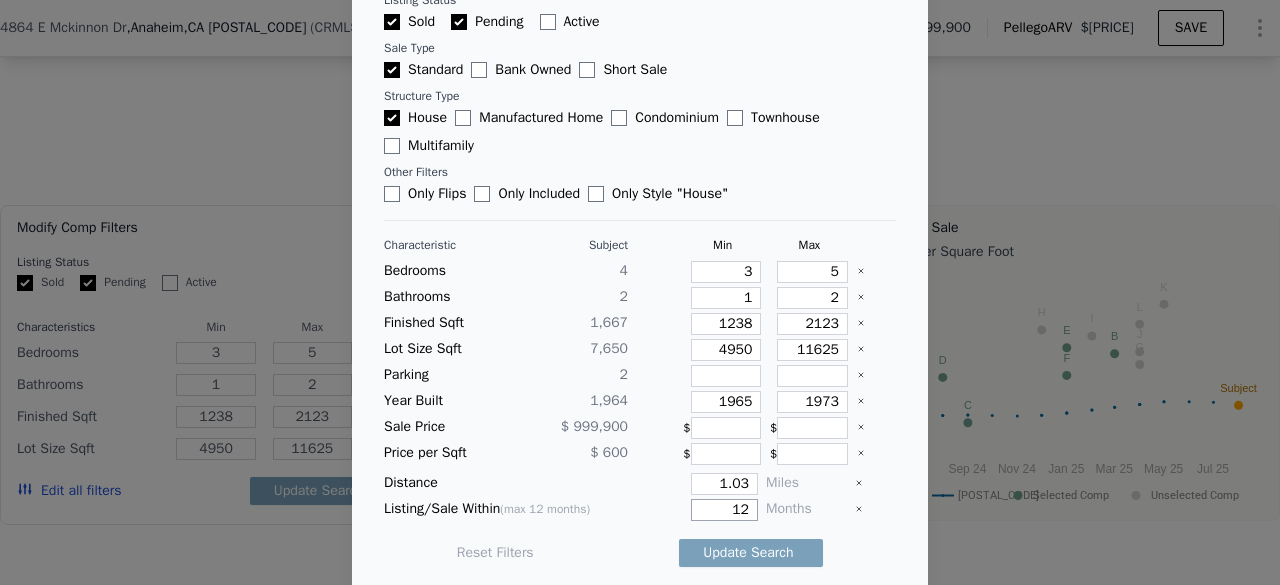 click on "12" at bounding box center (724, 510) 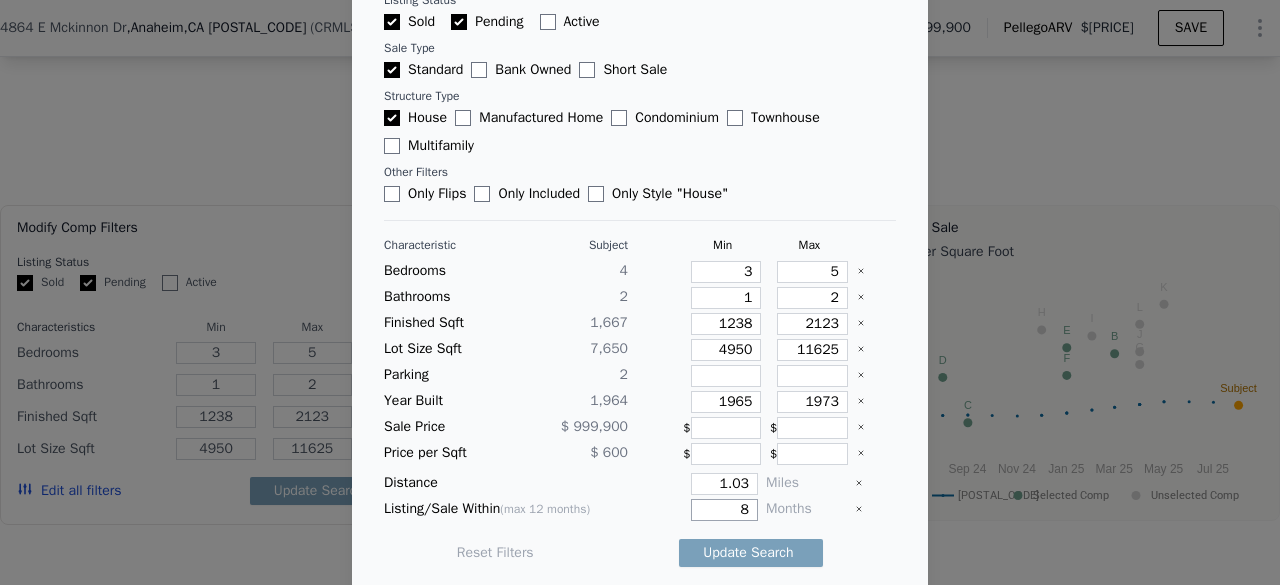 type on "8" 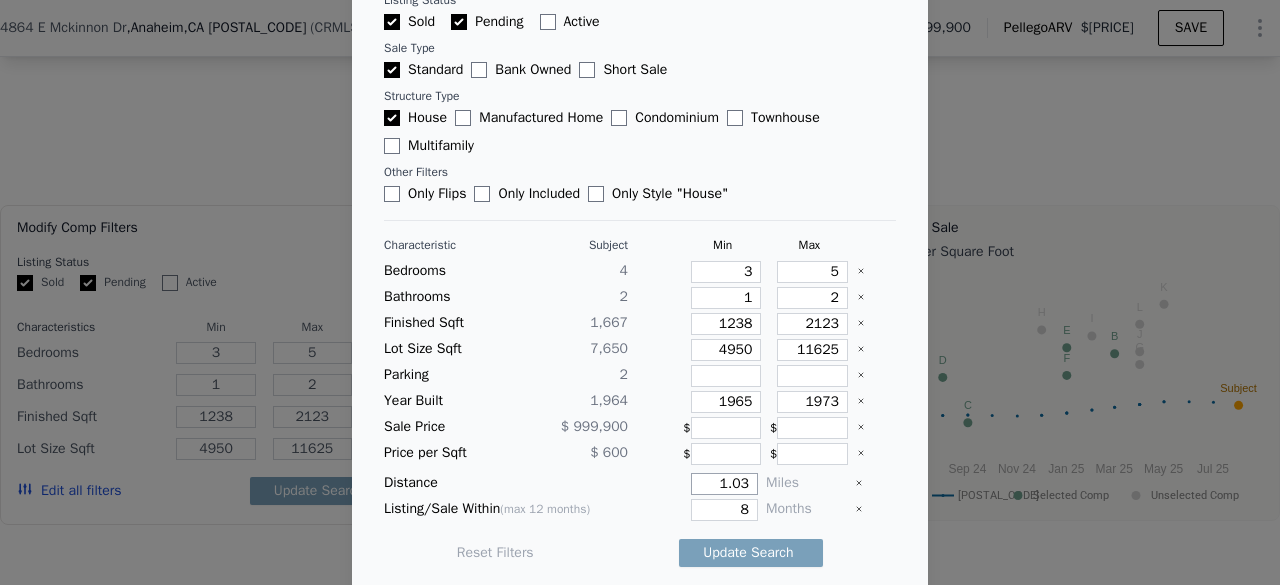 click on "1.03" at bounding box center (724, 484) 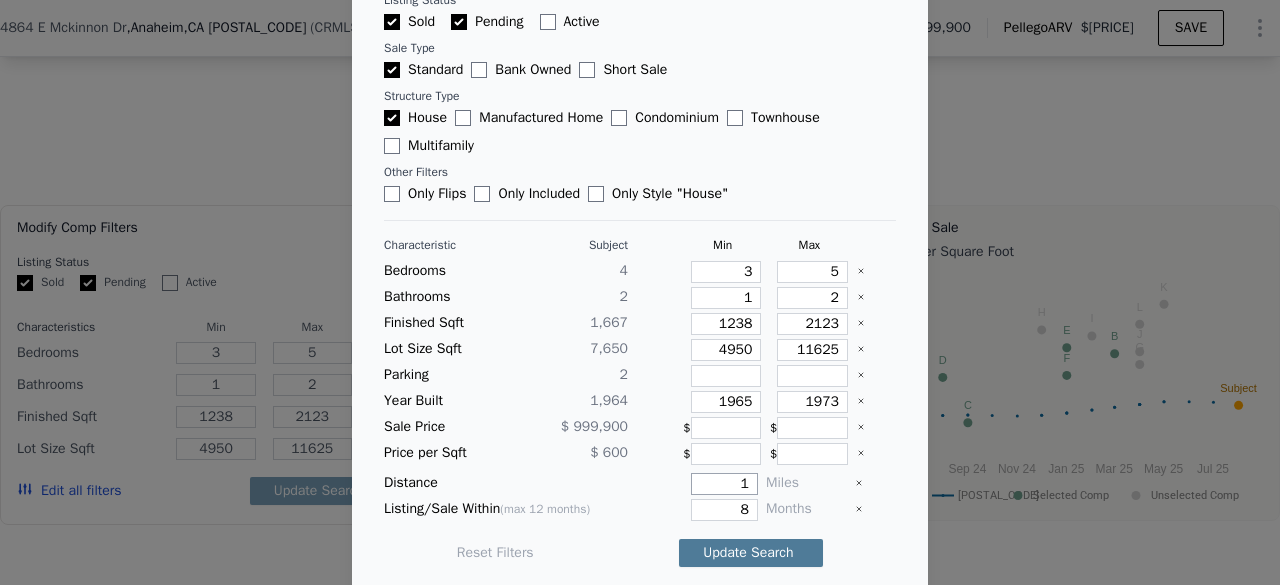 type on "1" 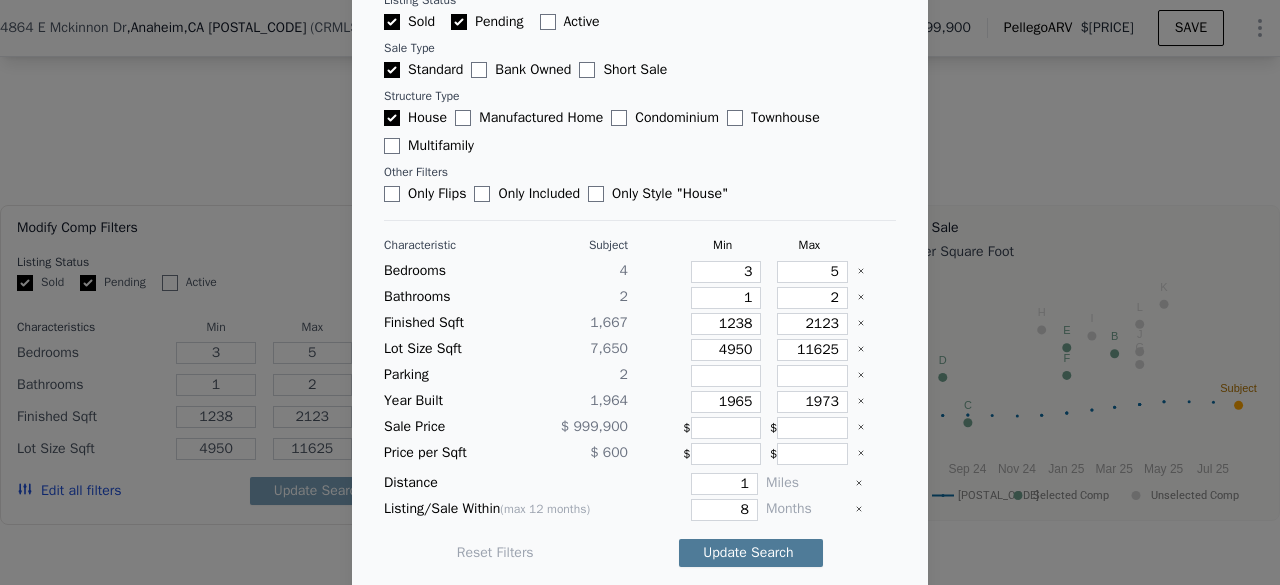 click on "Update Search" at bounding box center [751, 553] 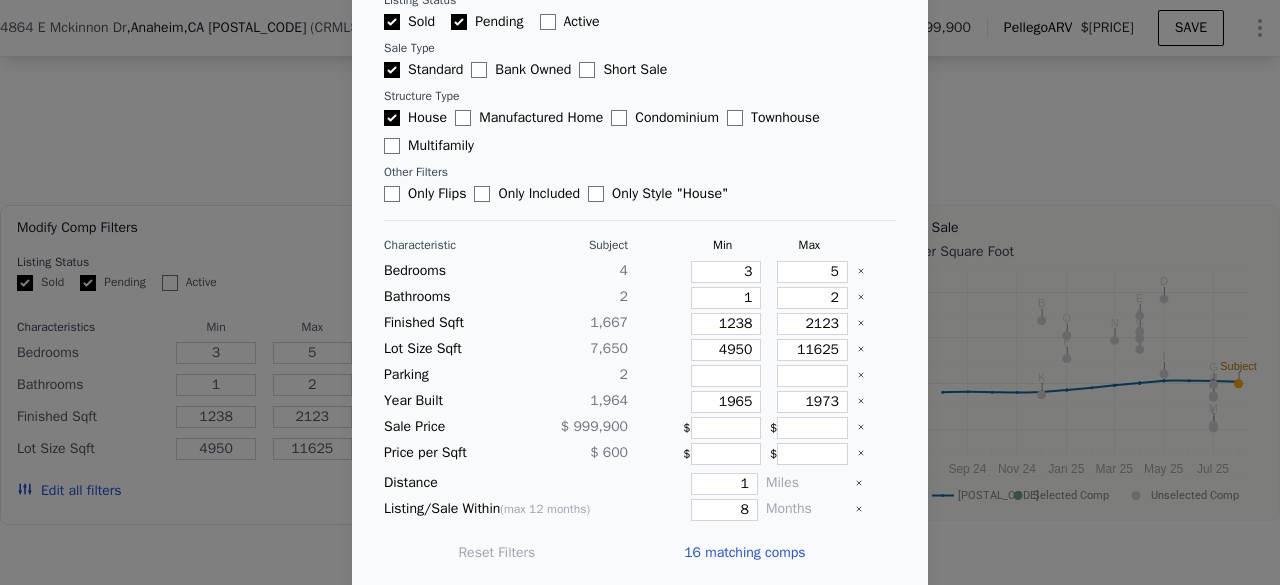 click at bounding box center [640, 292] 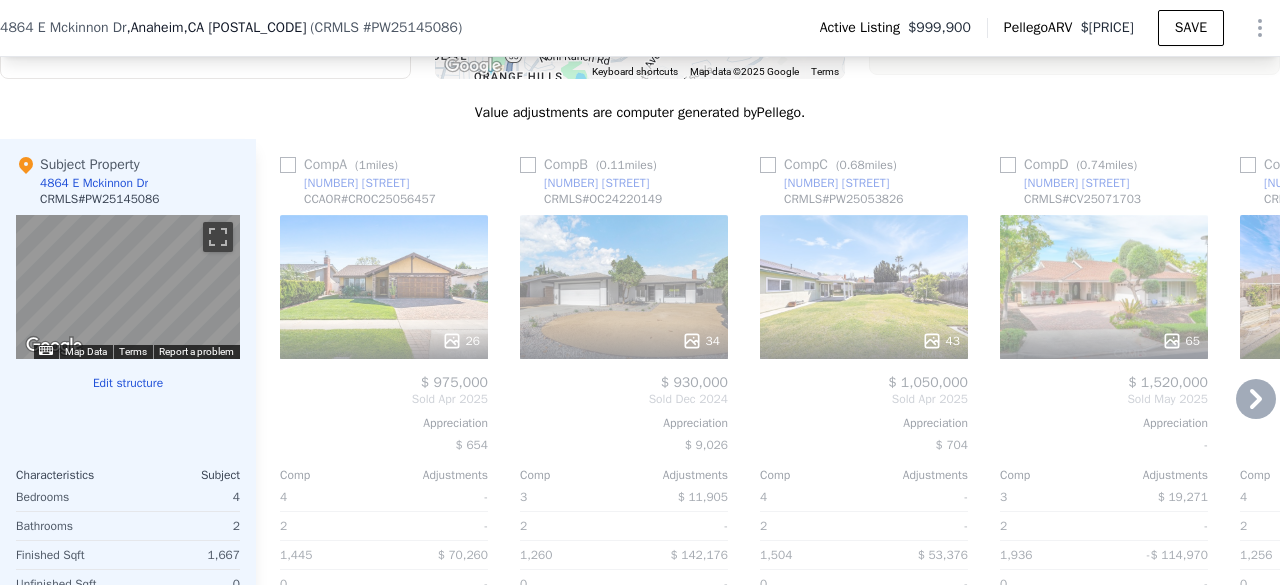 scroll, scrollTop: 2284, scrollLeft: 0, axis: vertical 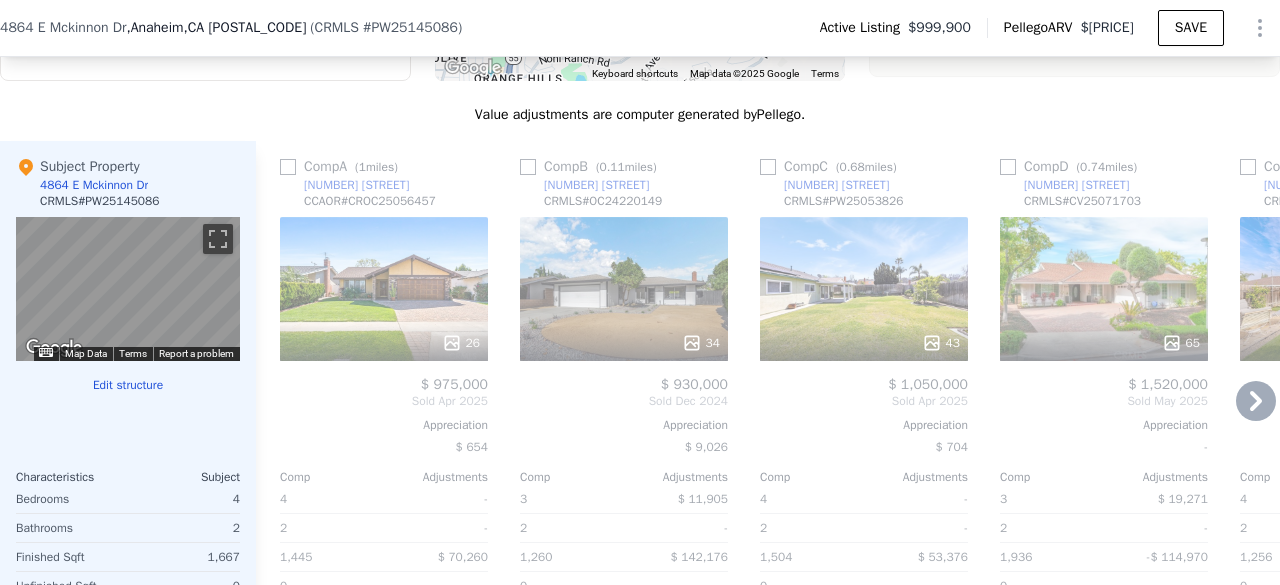 click on "34" at bounding box center [624, 289] 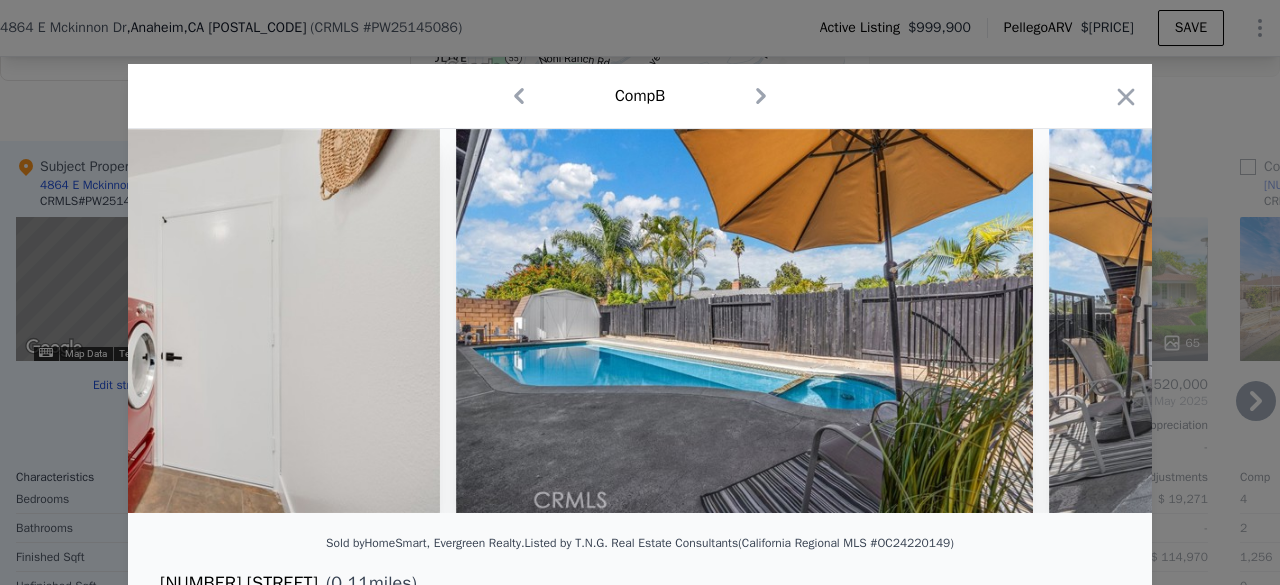 scroll, scrollTop: 0, scrollLeft: 12337, axis: horizontal 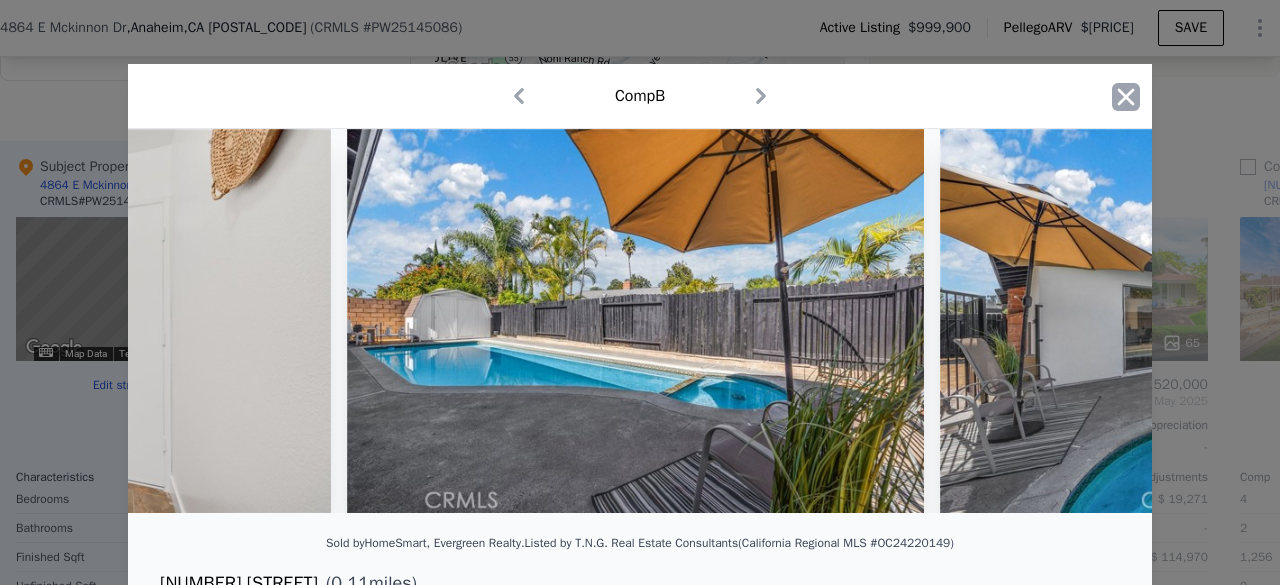 click 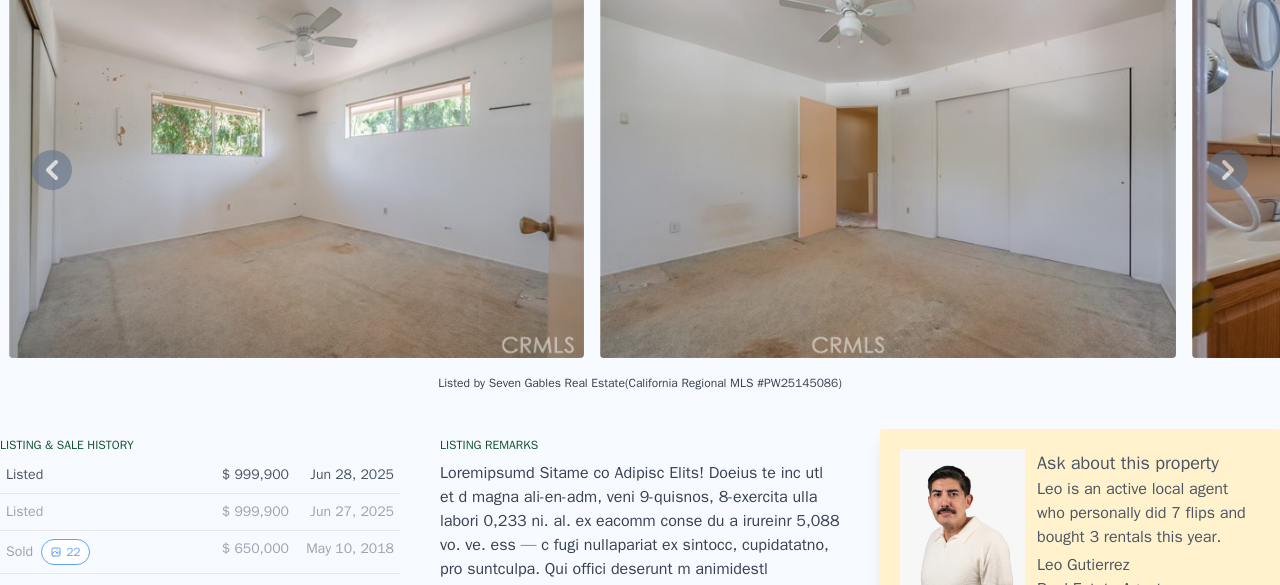 scroll, scrollTop: 0, scrollLeft: 0, axis: both 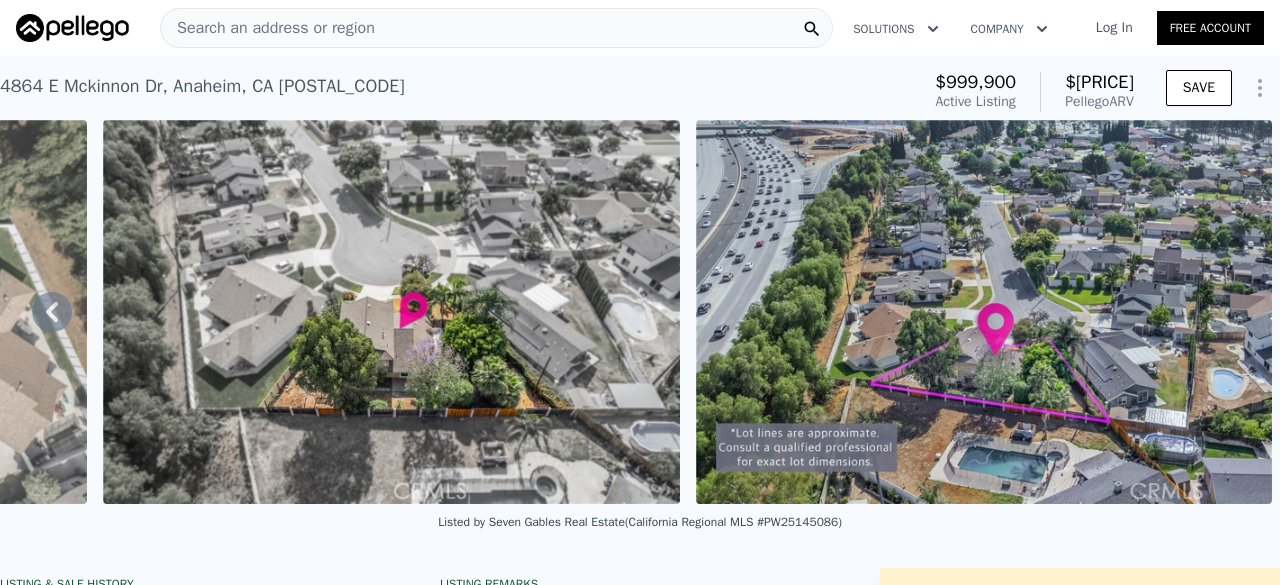click on "Search an address or region" at bounding box center (268, 28) 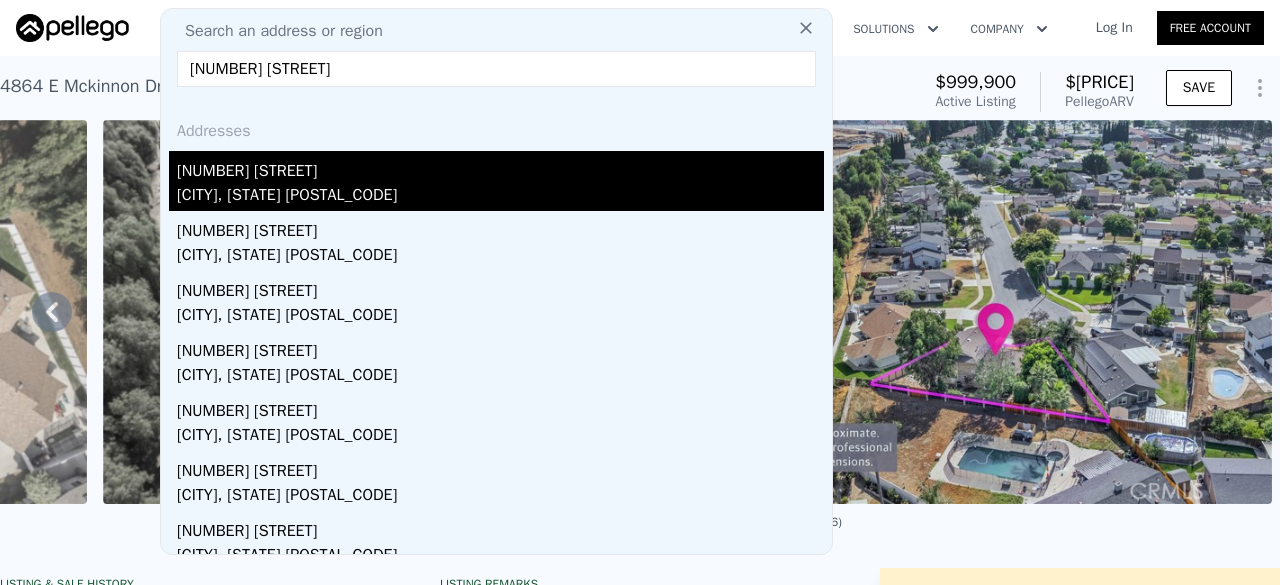 type on "[NUMBER] [STREET]" 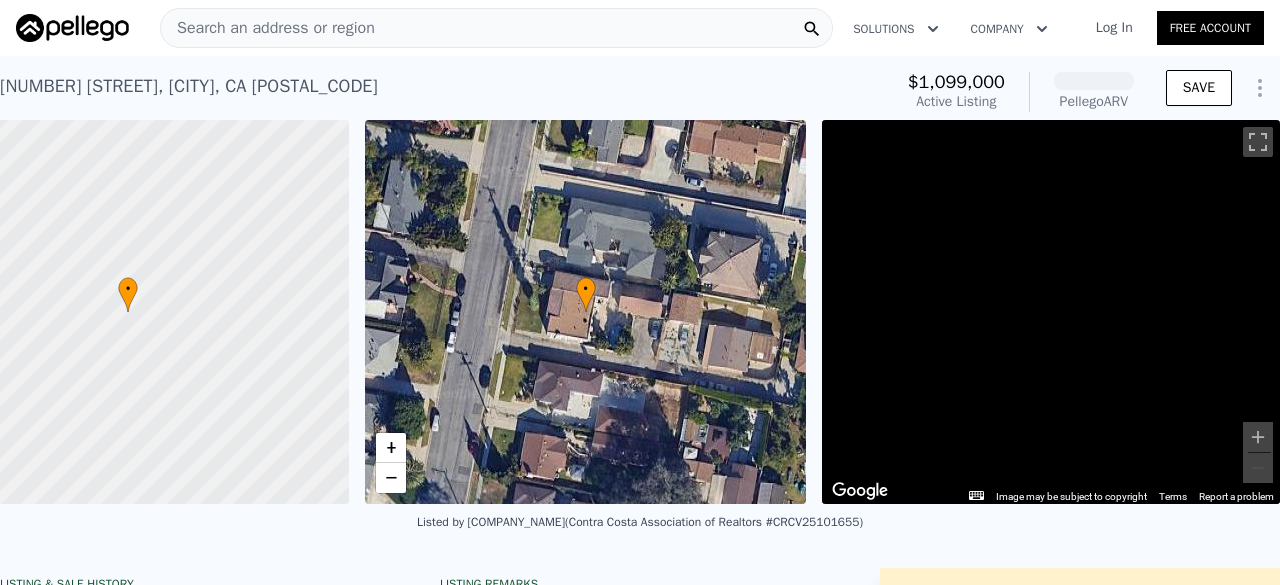 scroll, scrollTop: 0, scrollLeft: 116, axis: horizontal 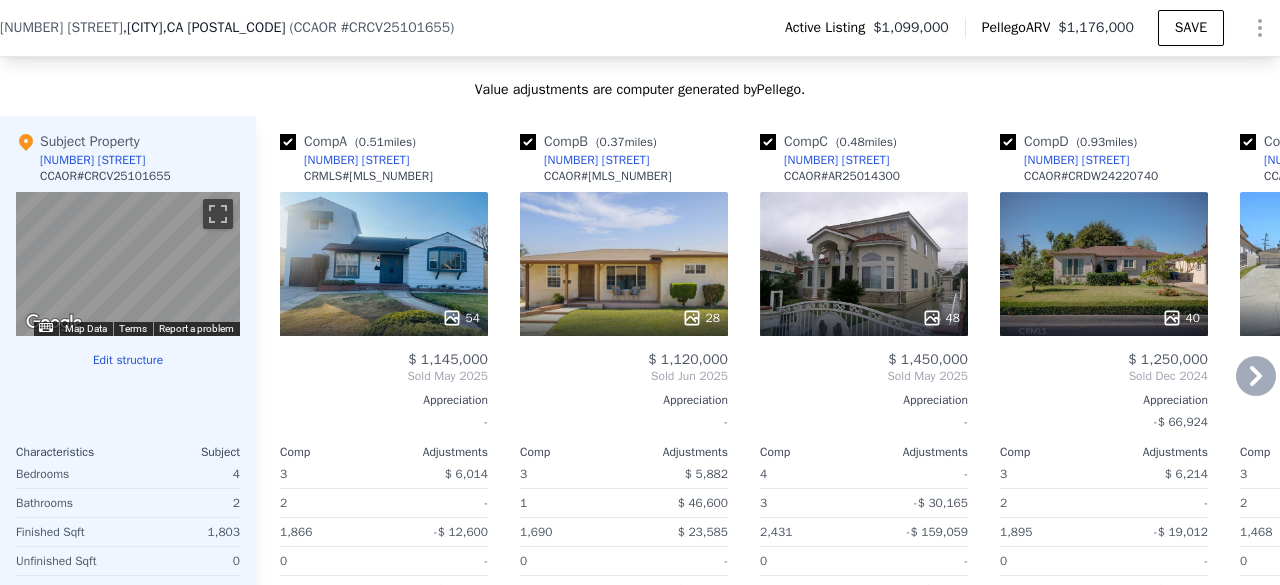 click on "28" at bounding box center (624, 264) 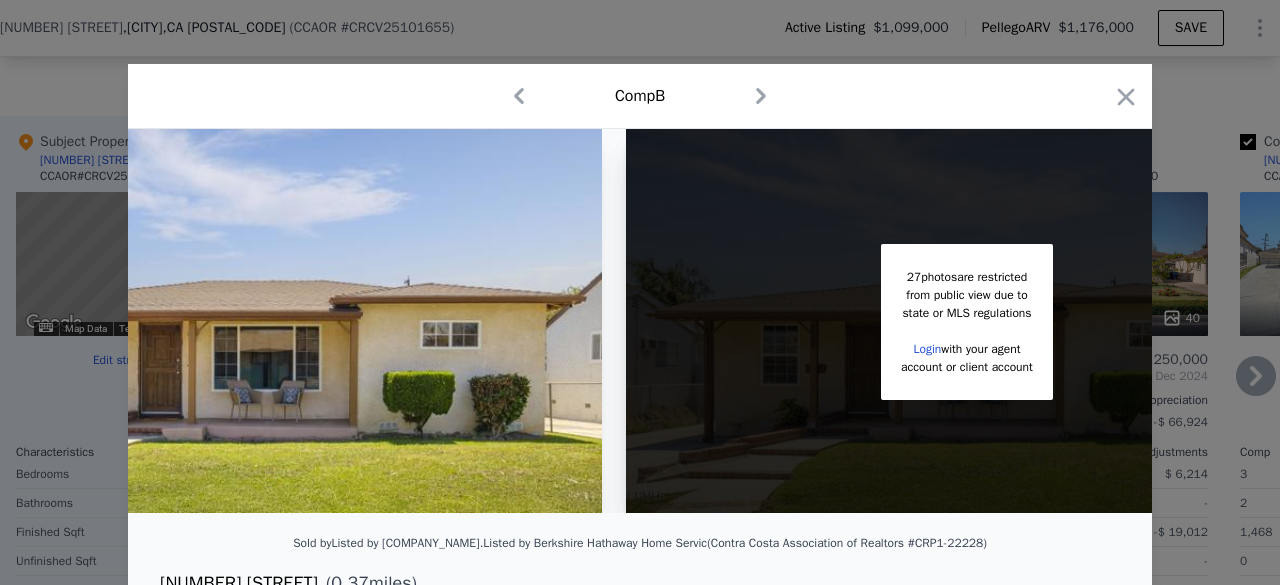 scroll, scrollTop: 0, scrollLeft: 373, axis: horizontal 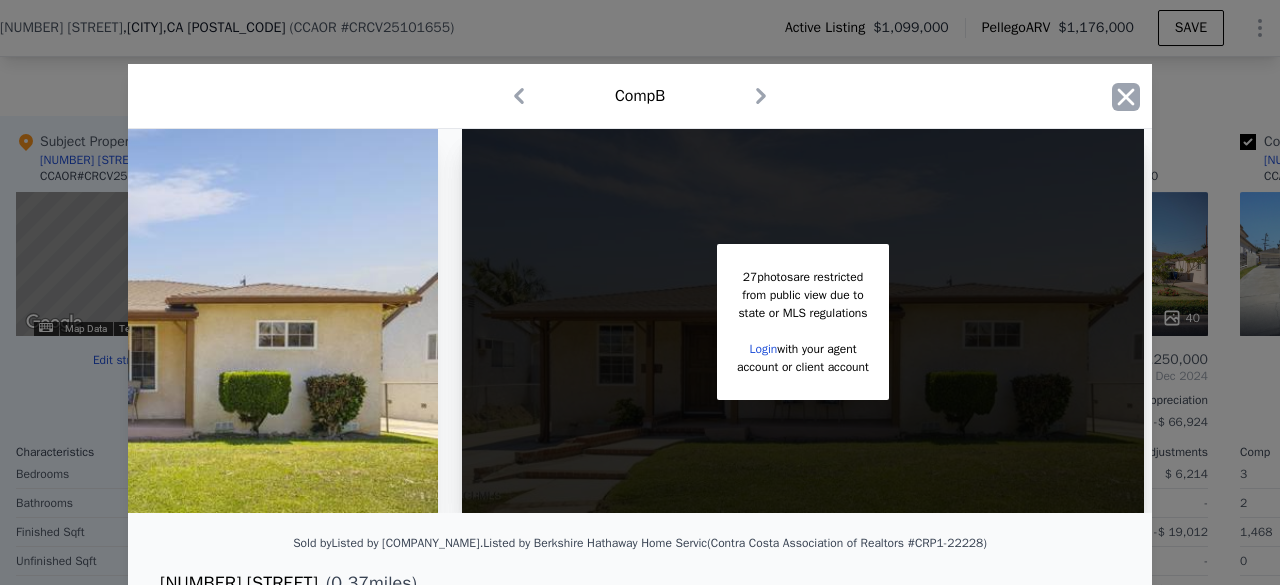 click 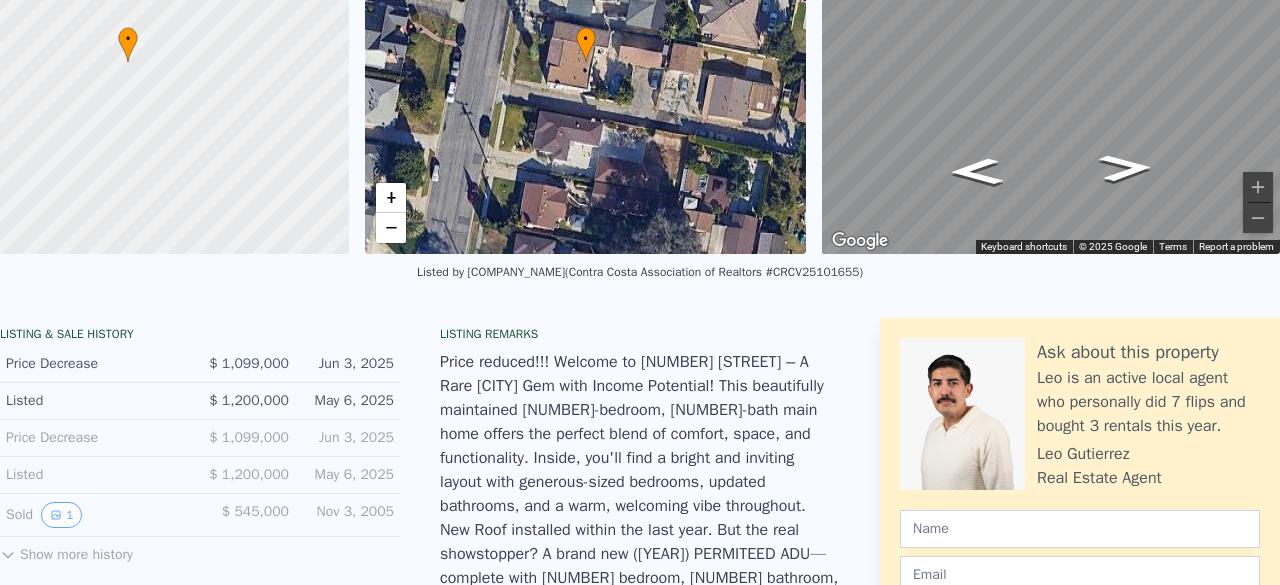 scroll, scrollTop: 0, scrollLeft: 0, axis: both 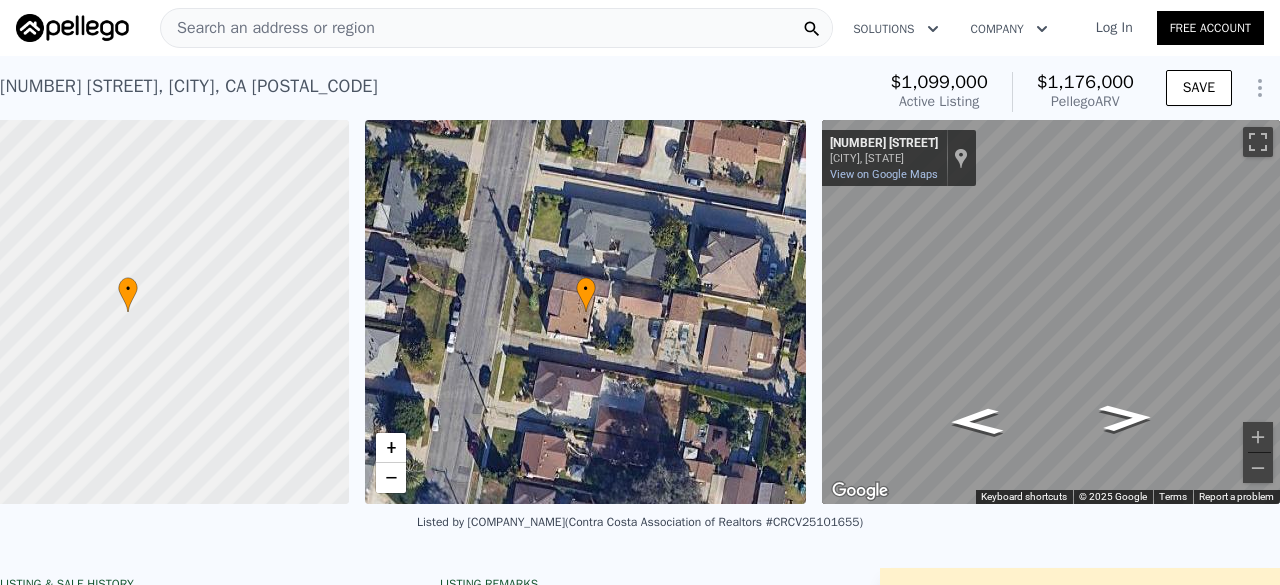 click on "Search an address or region" at bounding box center [268, 28] 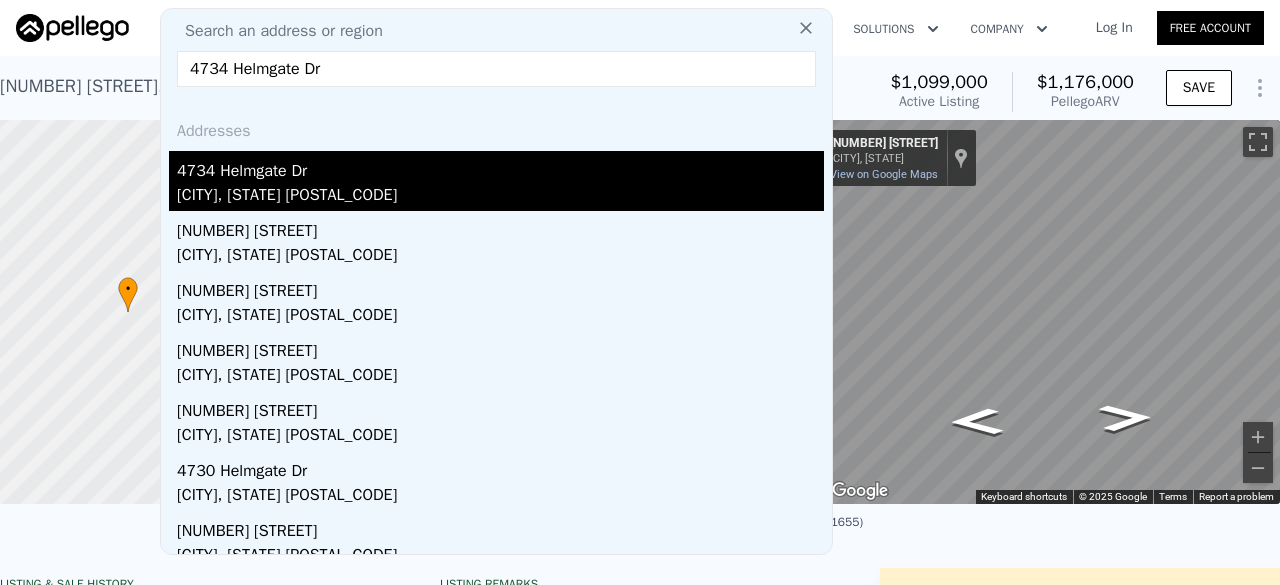 type on "4734 Helmgate Dr" 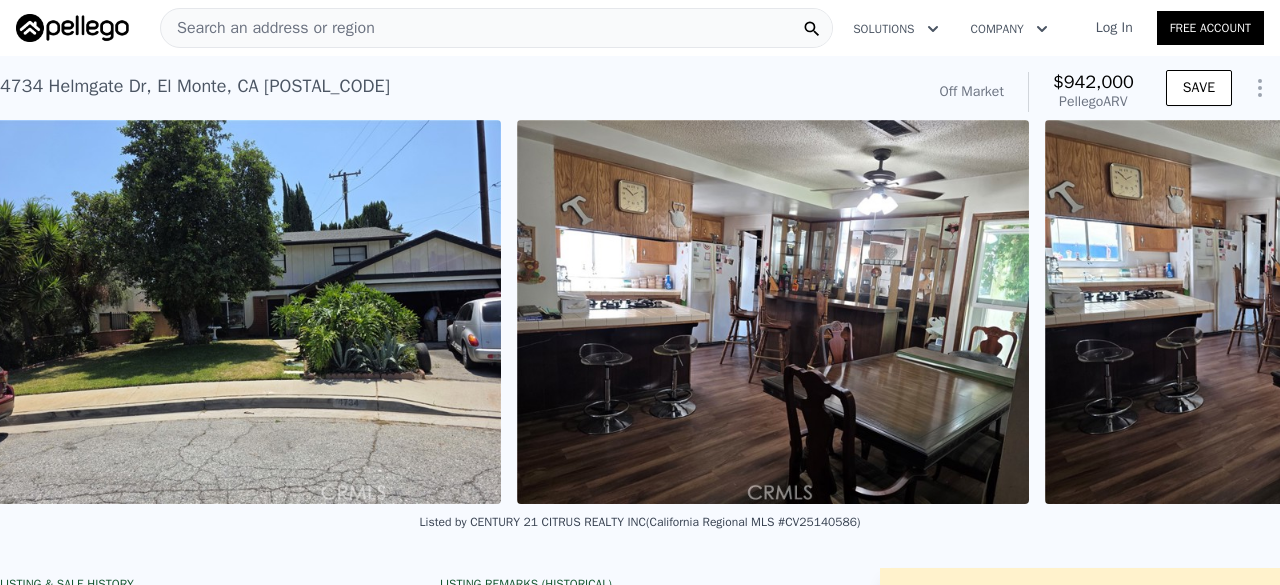 scroll, scrollTop: 0, scrollLeft: 915, axis: horizontal 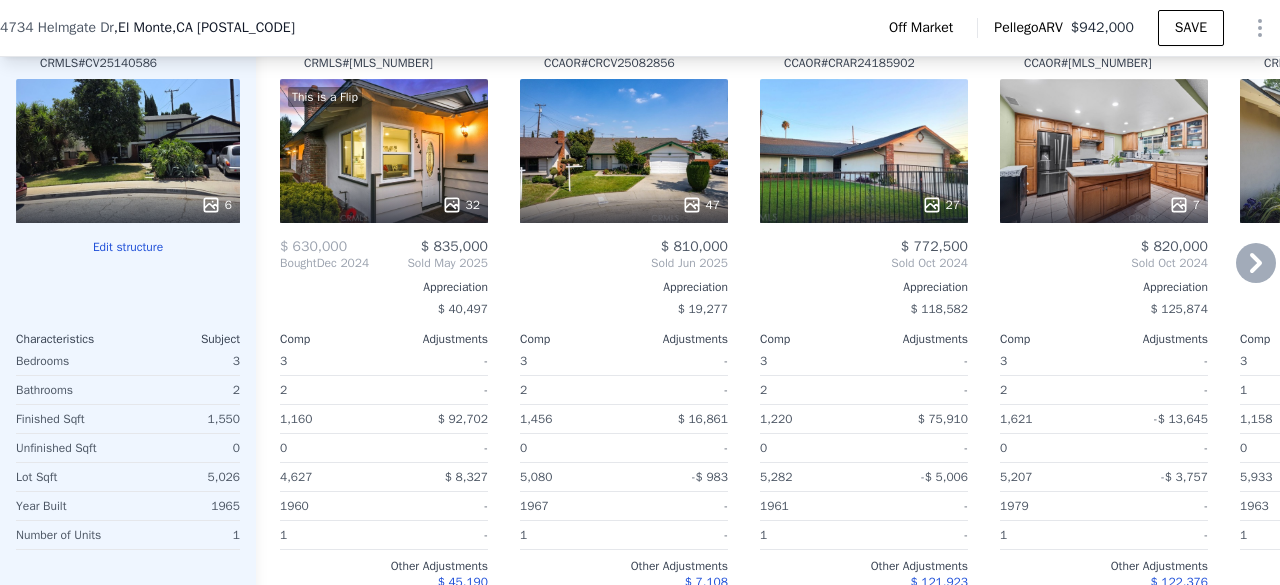 click at bounding box center (624, 205) 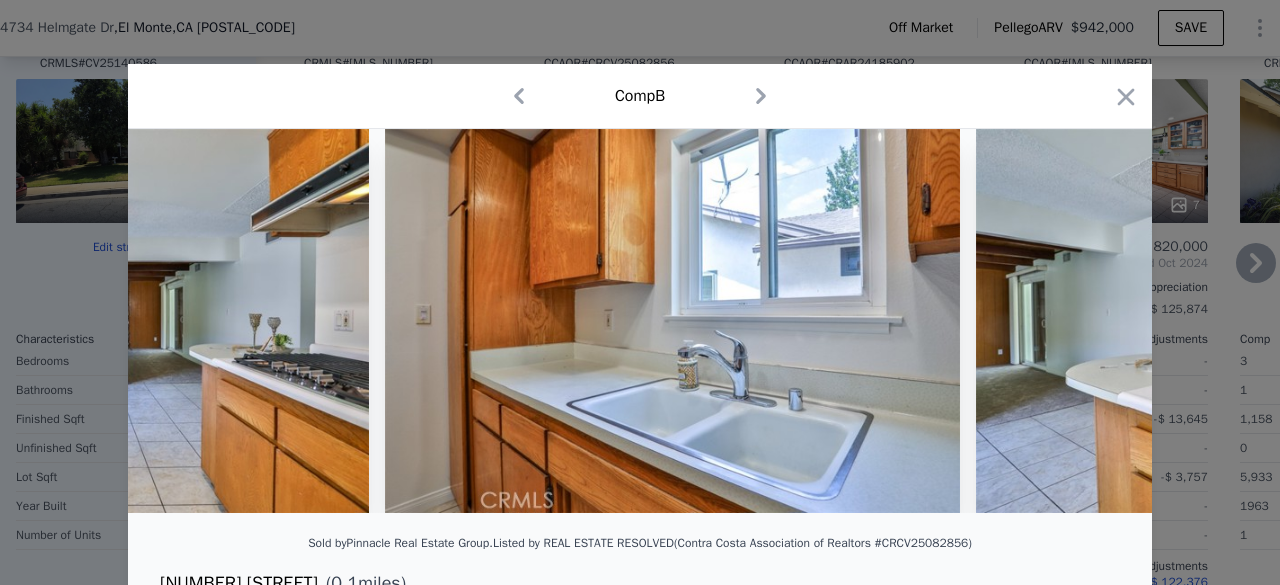 scroll, scrollTop: 0, scrollLeft: 5896, axis: horizontal 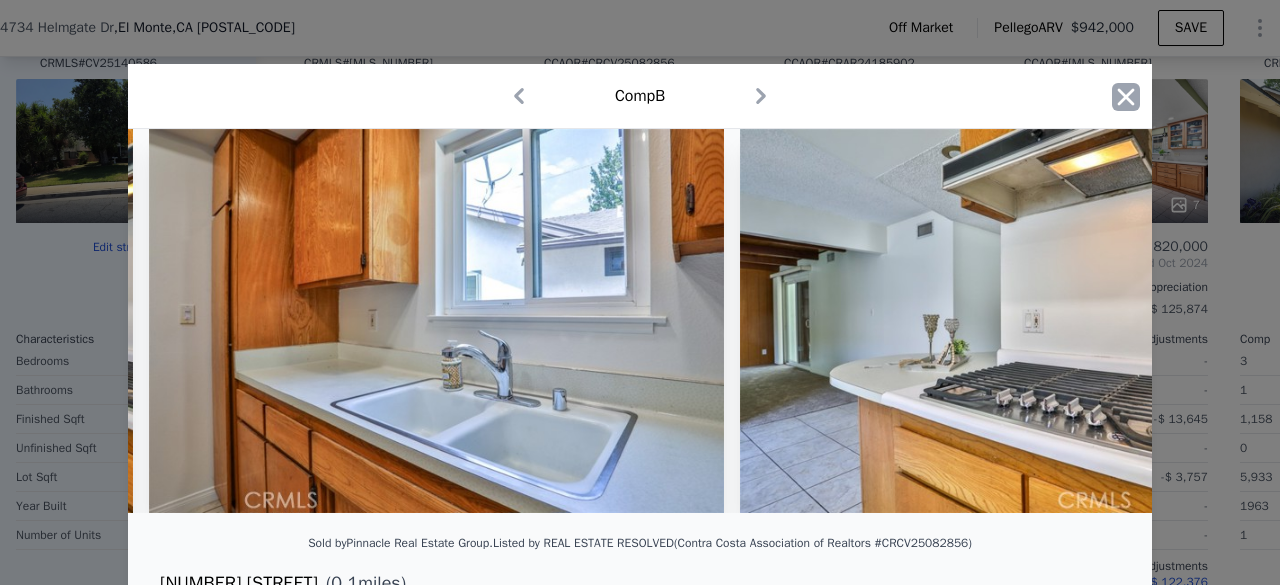 click 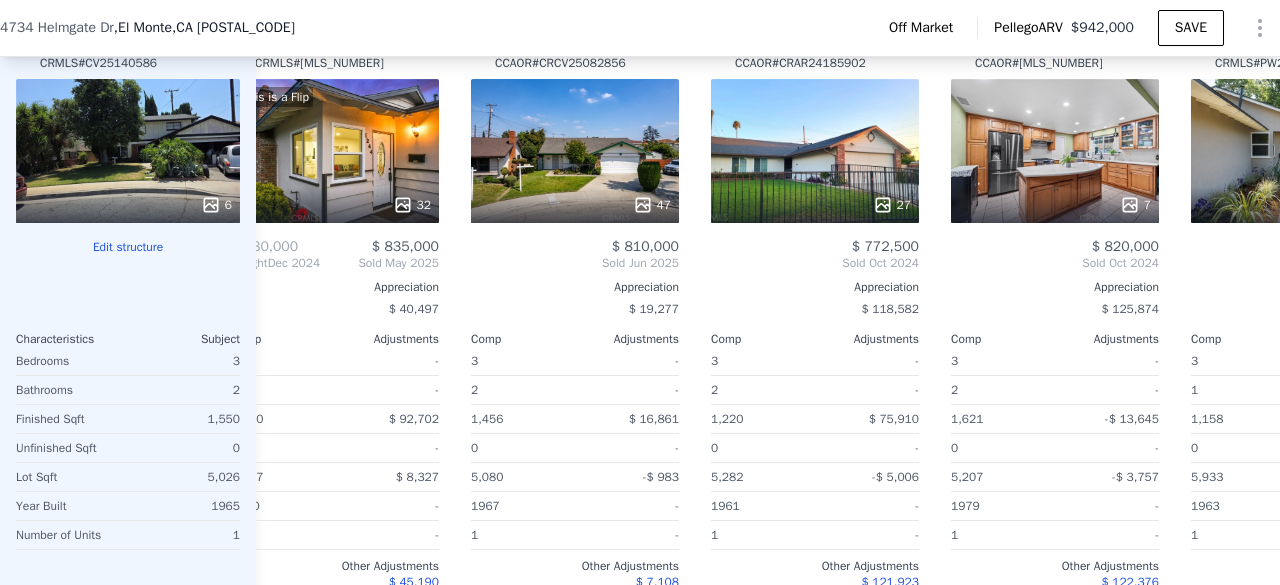 scroll, scrollTop: 0, scrollLeft: 0, axis: both 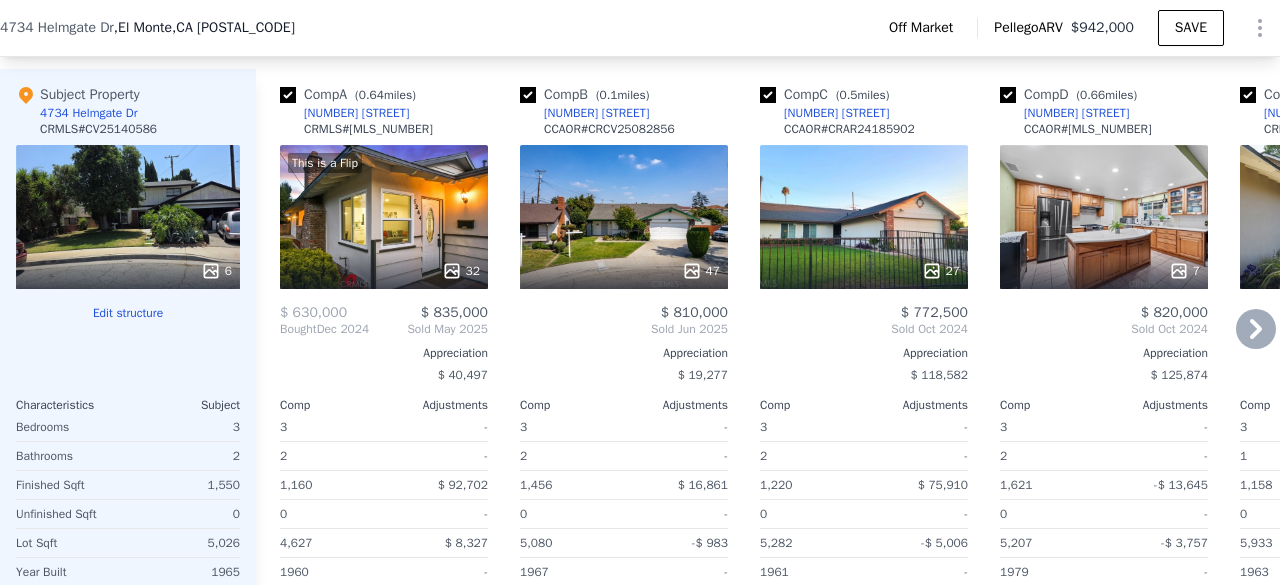 click on "This is a Flip 32" at bounding box center (384, 217) 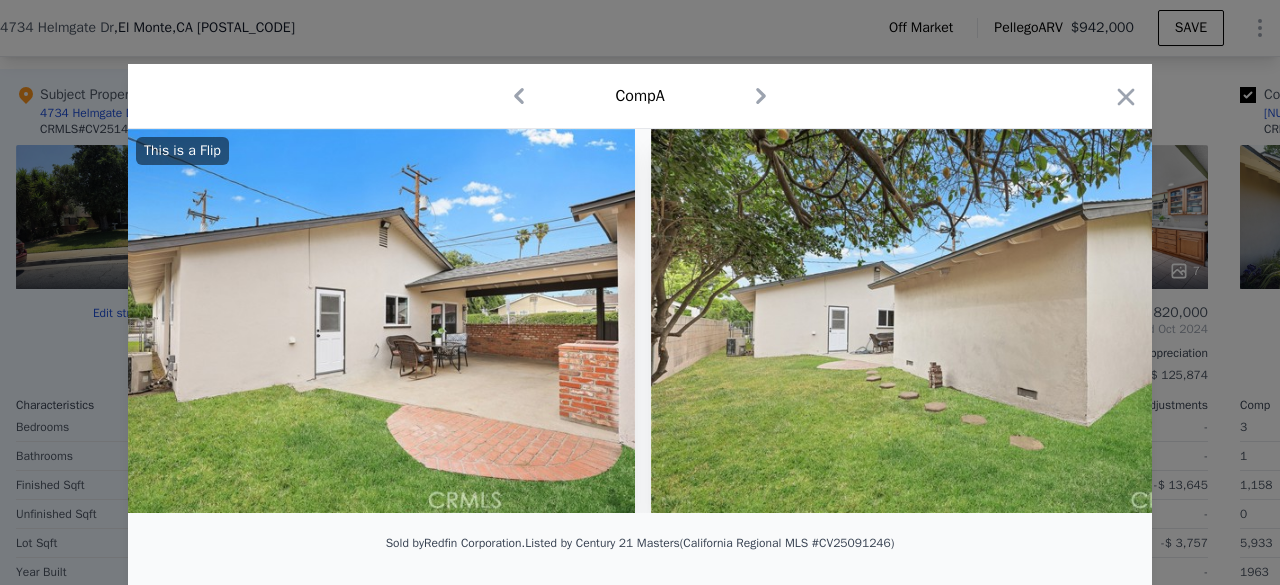 scroll, scrollTop: 0, scrollLeft: 14967, axis: horizontal 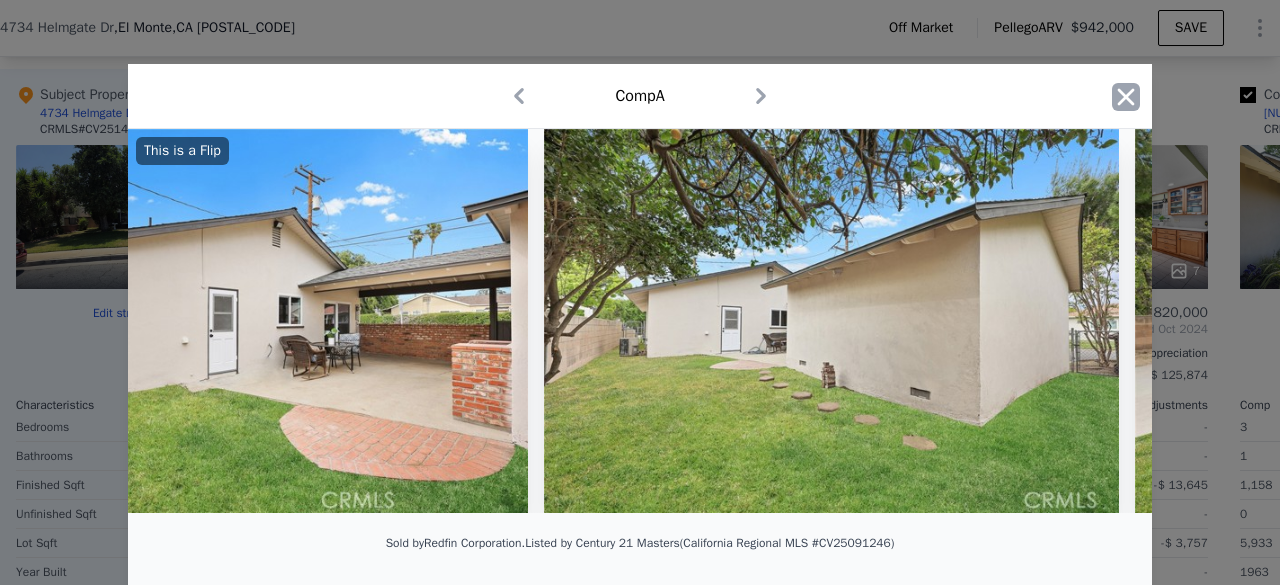 click 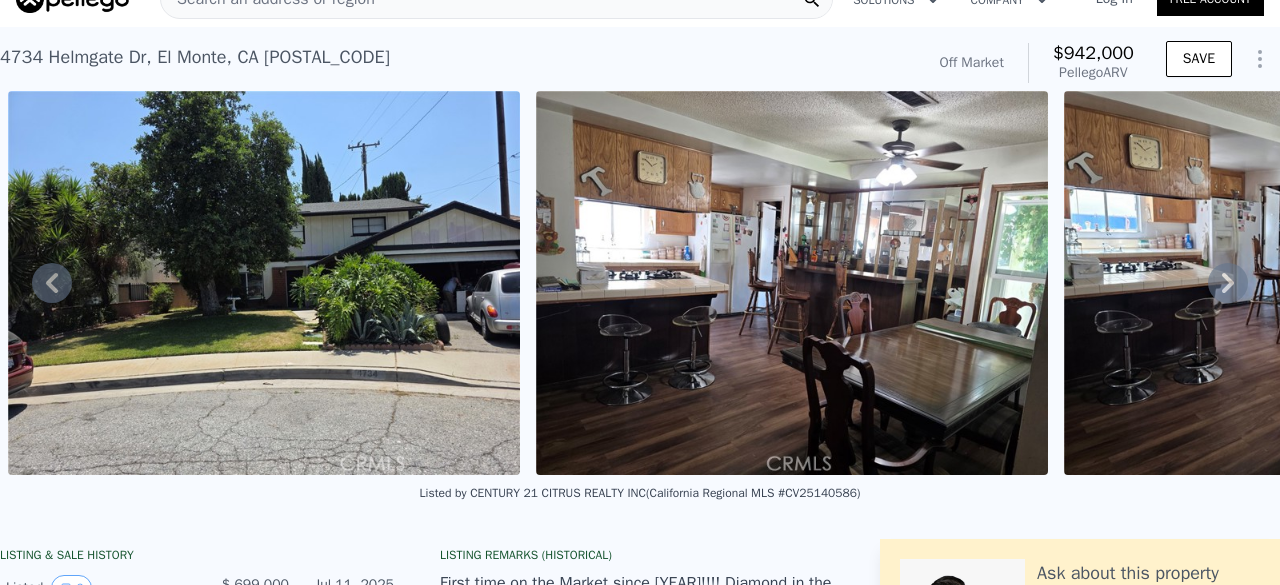 scroll, scrollTop: 0, scrollLeft: 0, axis: both 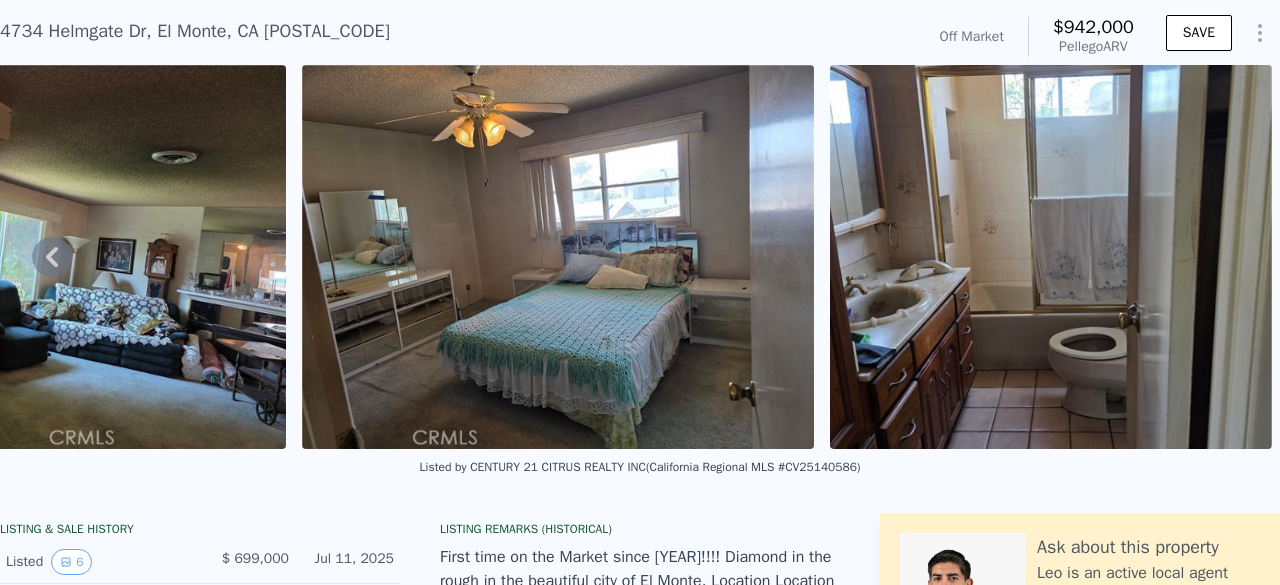 click on "Listed by CENTURY 21 CITRUS REALTY INC  (California Regional MLS #CV25140586)" at bounding box center (640, 467) 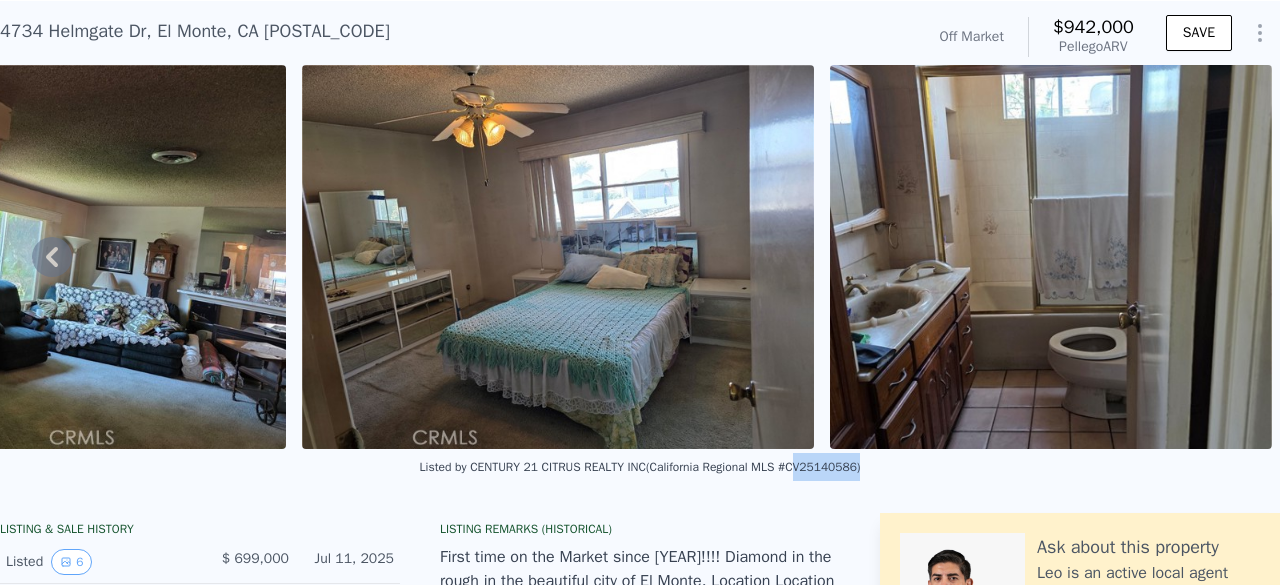 click on "Listed by CENTURY 21 CITRUS REALTY INC  (California Regional MLS #CV25140586)" at bounding box center [640, 467] 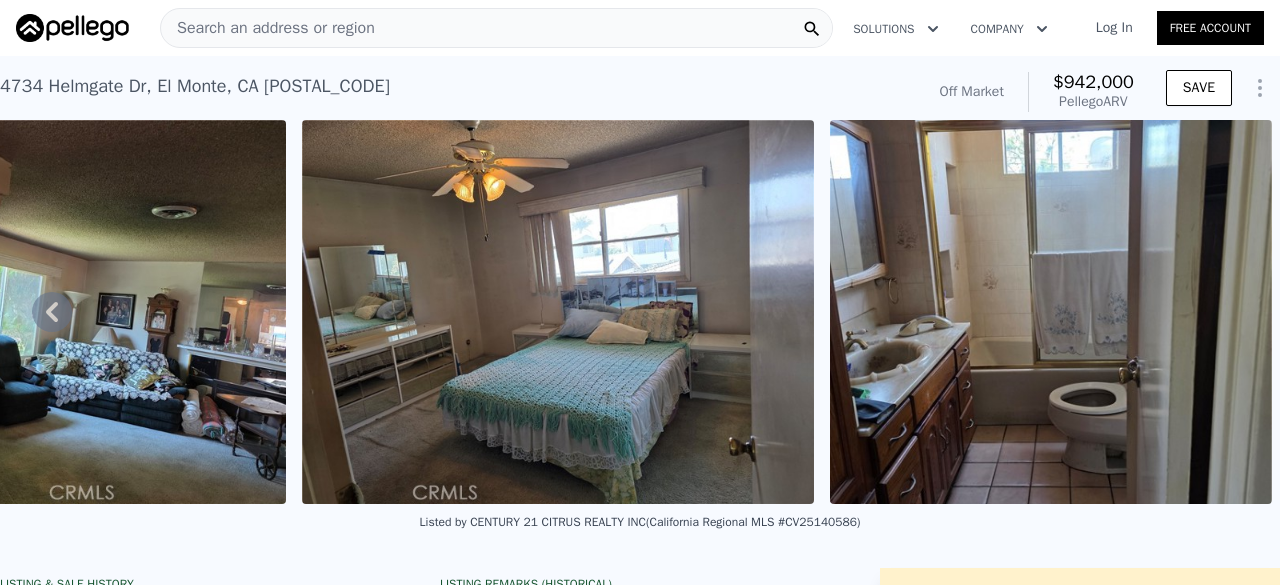 click on "Search an address or region" at bounding box center [268, 28] 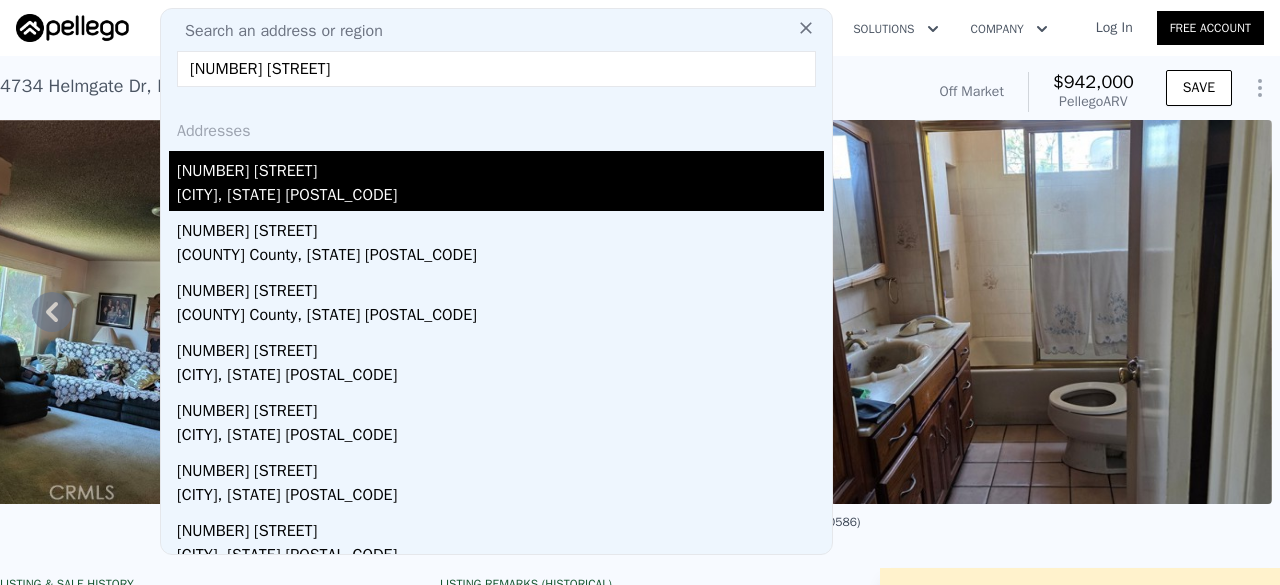 type on "[NUMBER] [STREET]" 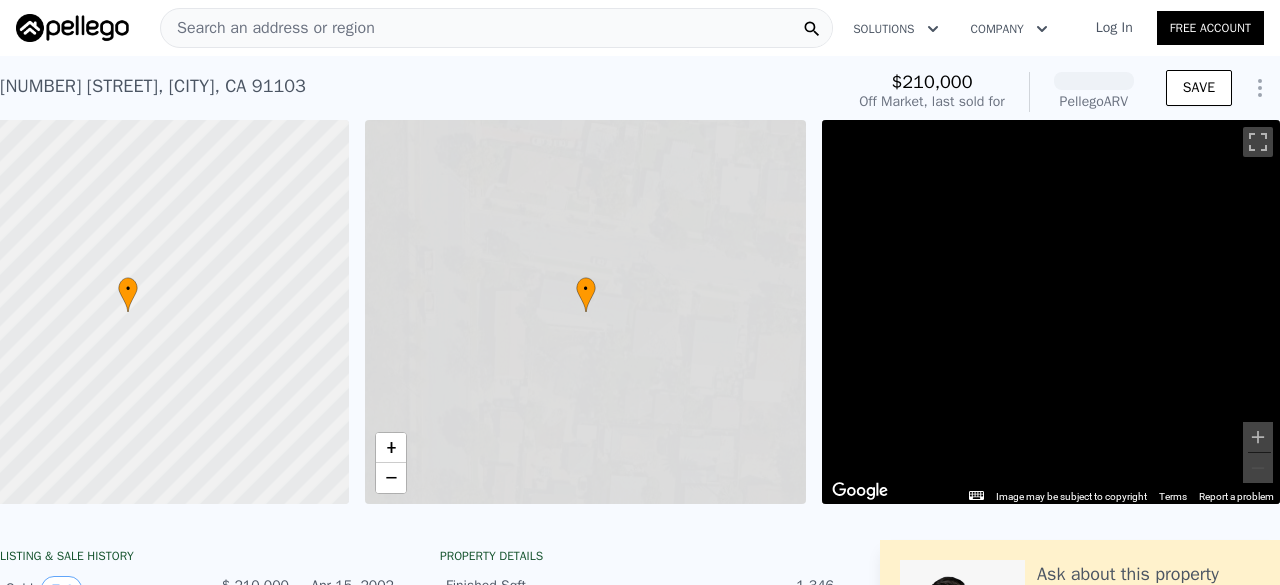 scroll, scrollTop: 0, scrollLeft: 116, axis: horizontal 